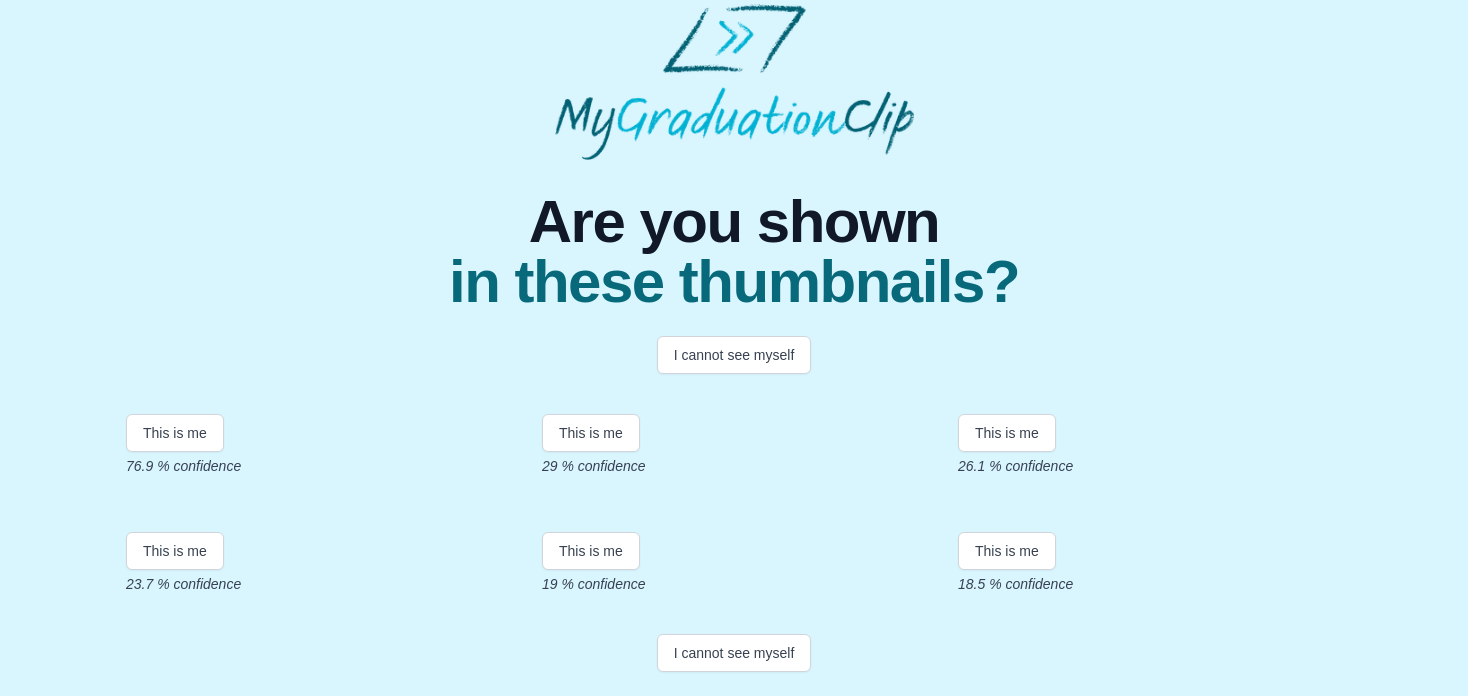 scroll, scrollTop: 300, scrollLeft: 0, axis: vertical 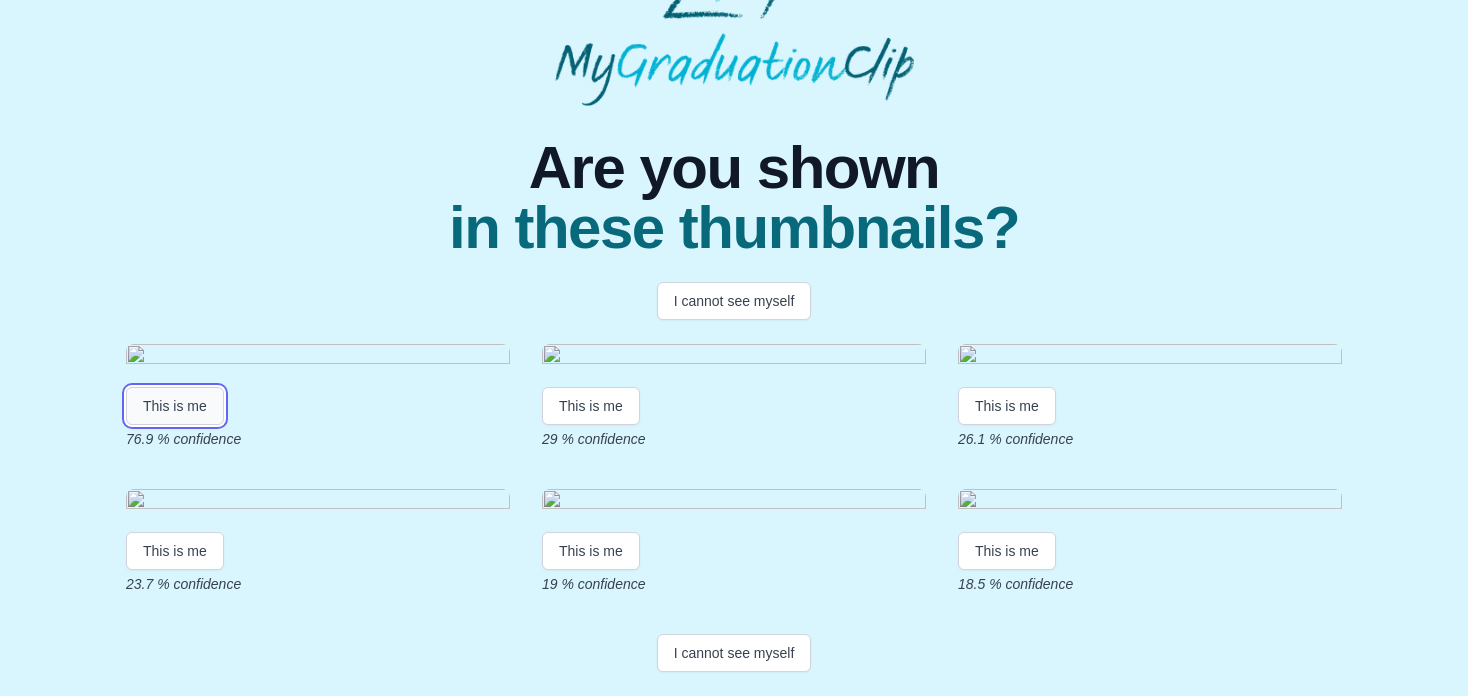 click on "This is me" at bounding box center (175, 406) 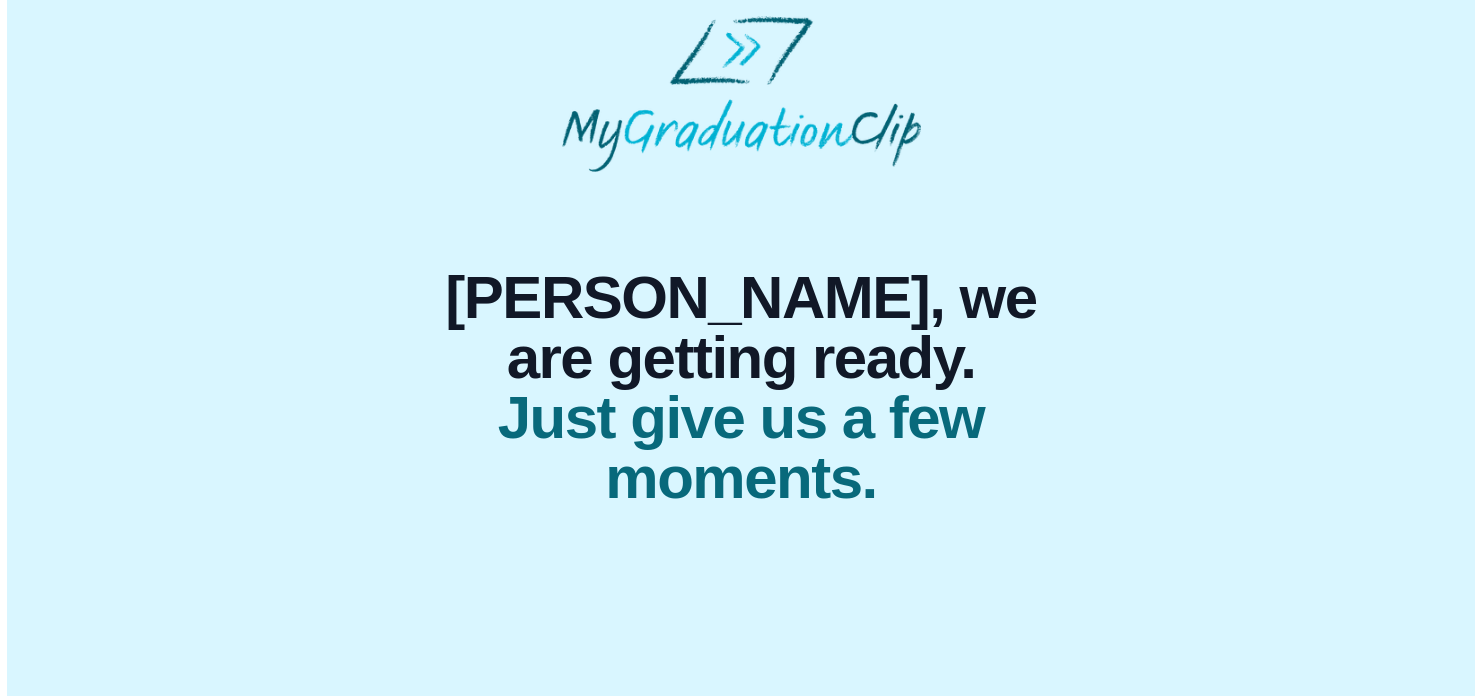 scroll, scrollTop: 0, scrollLeft: 0, axis: both 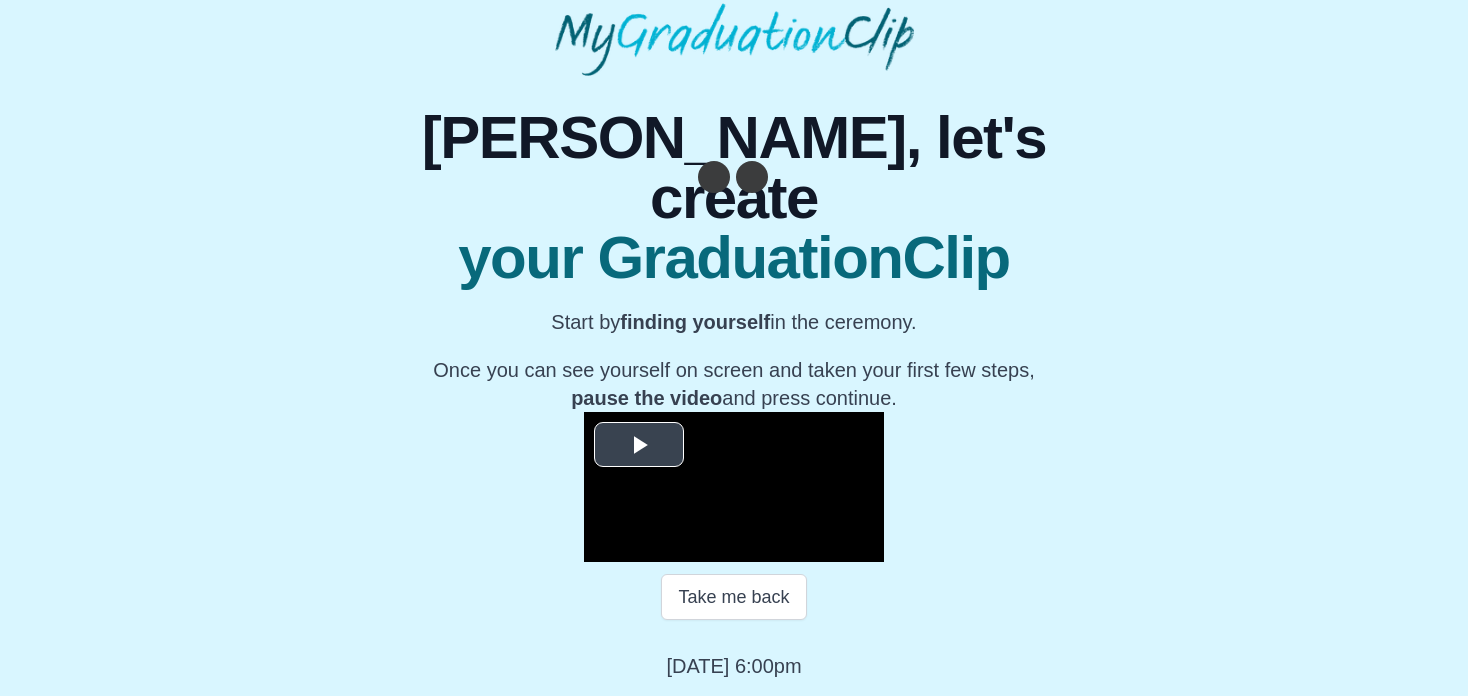 click at bounding box center (639, 445) 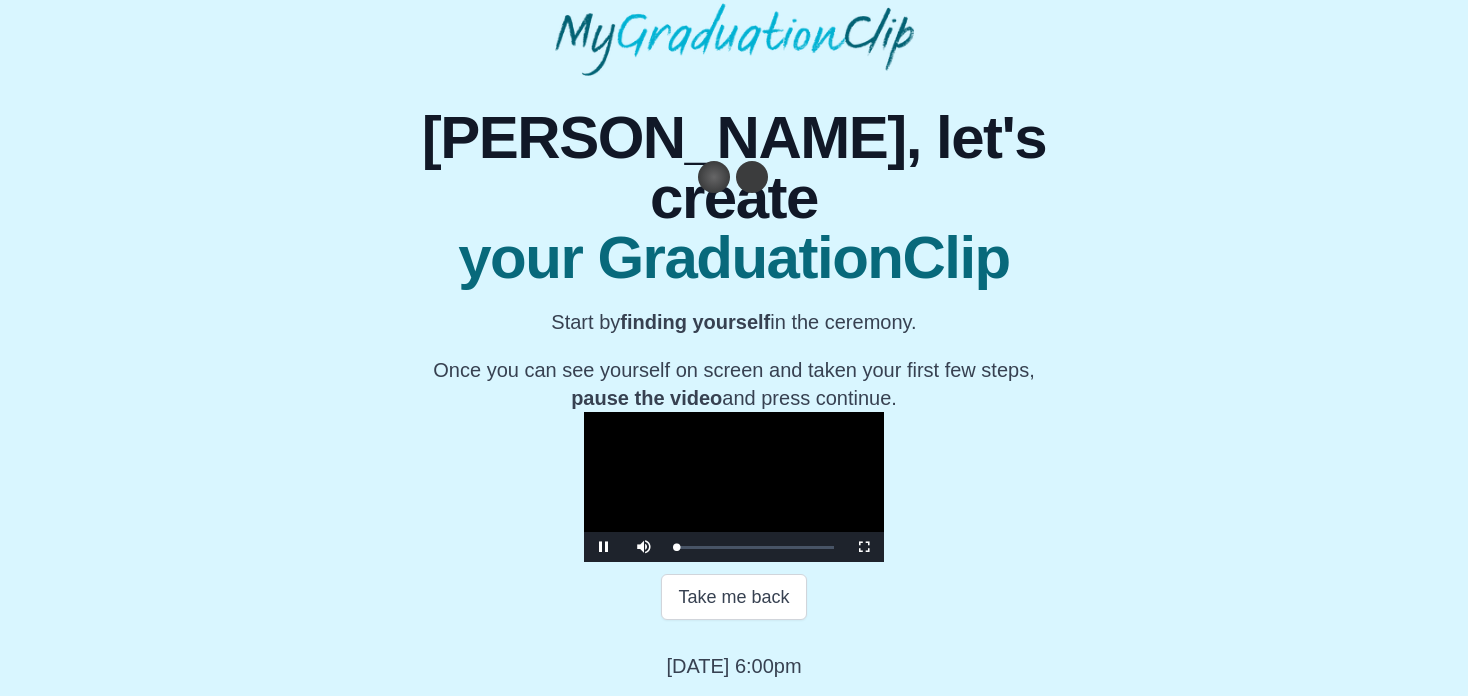 click at bounding box center (714, 177) 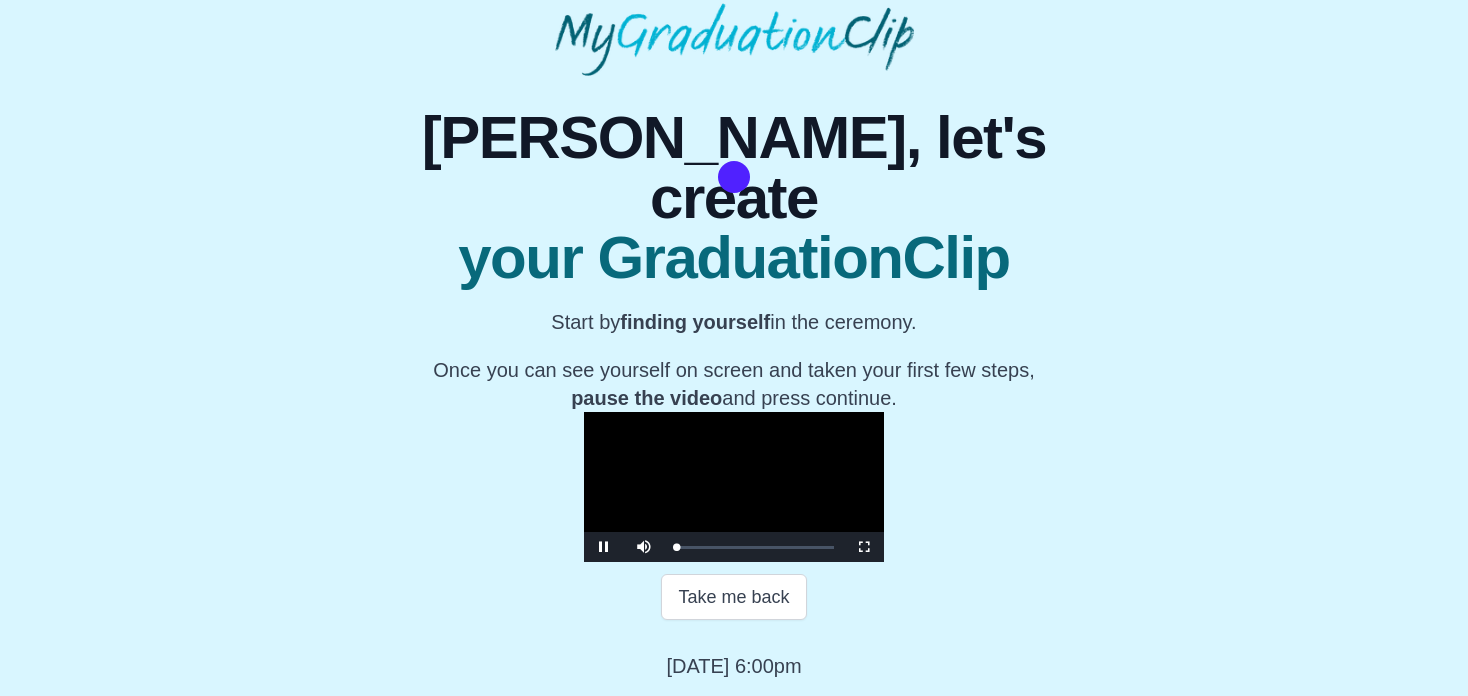 click at bounding box center [734, 177] 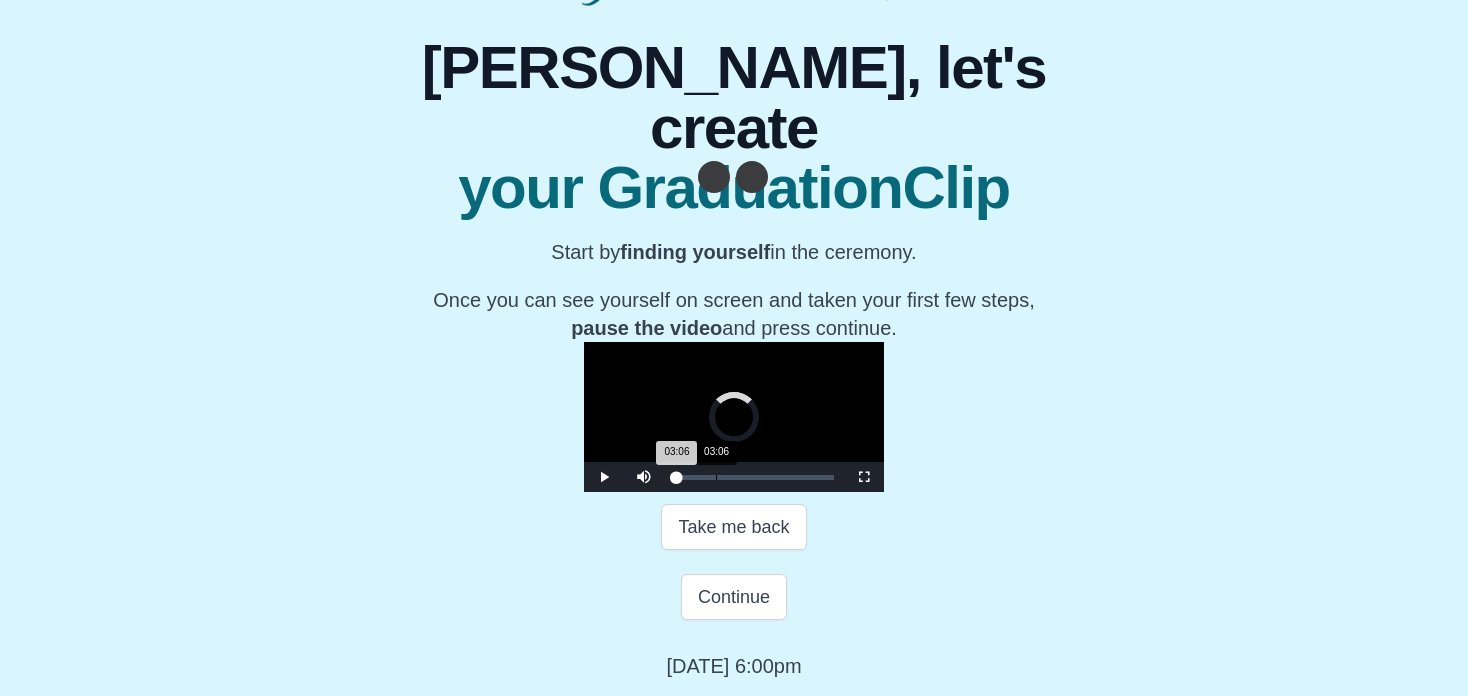 click on "03:06" at bounding box center (716, 477) 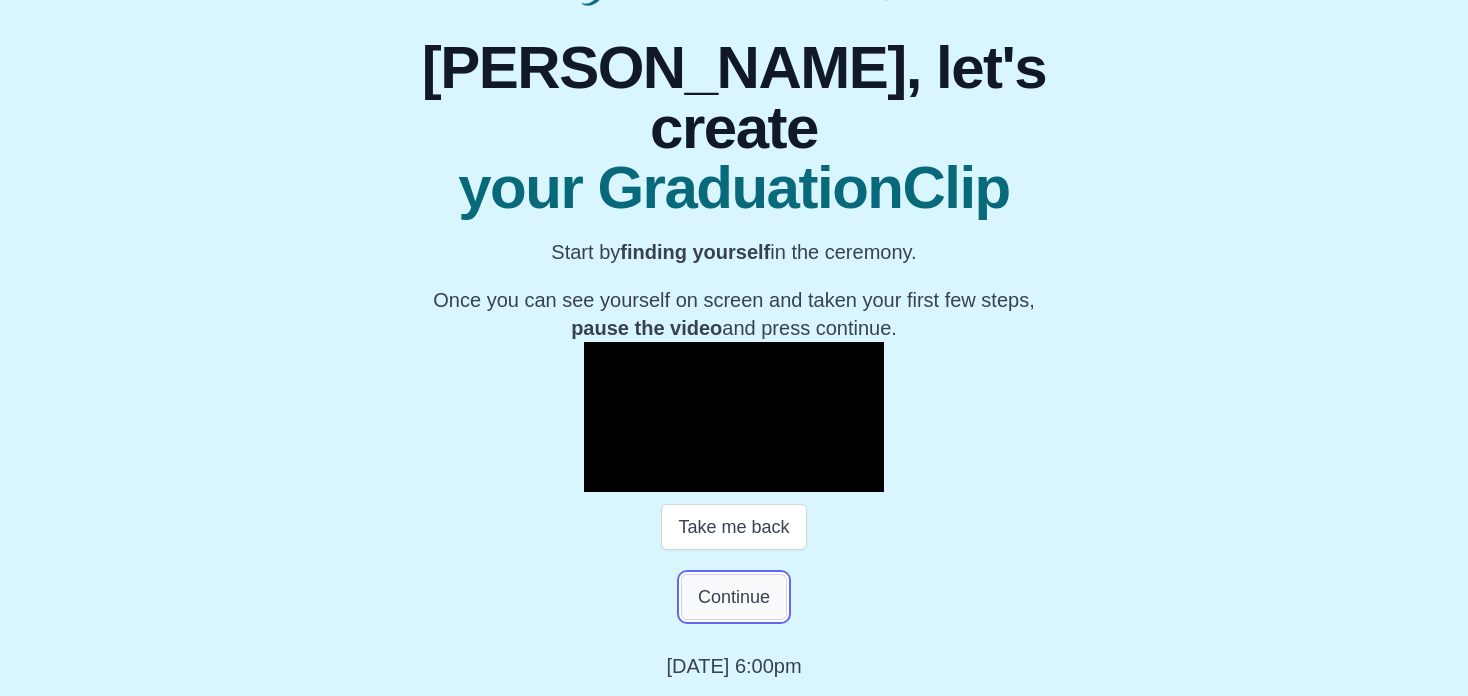 click on "Continue" at bounding box center [734, 597] 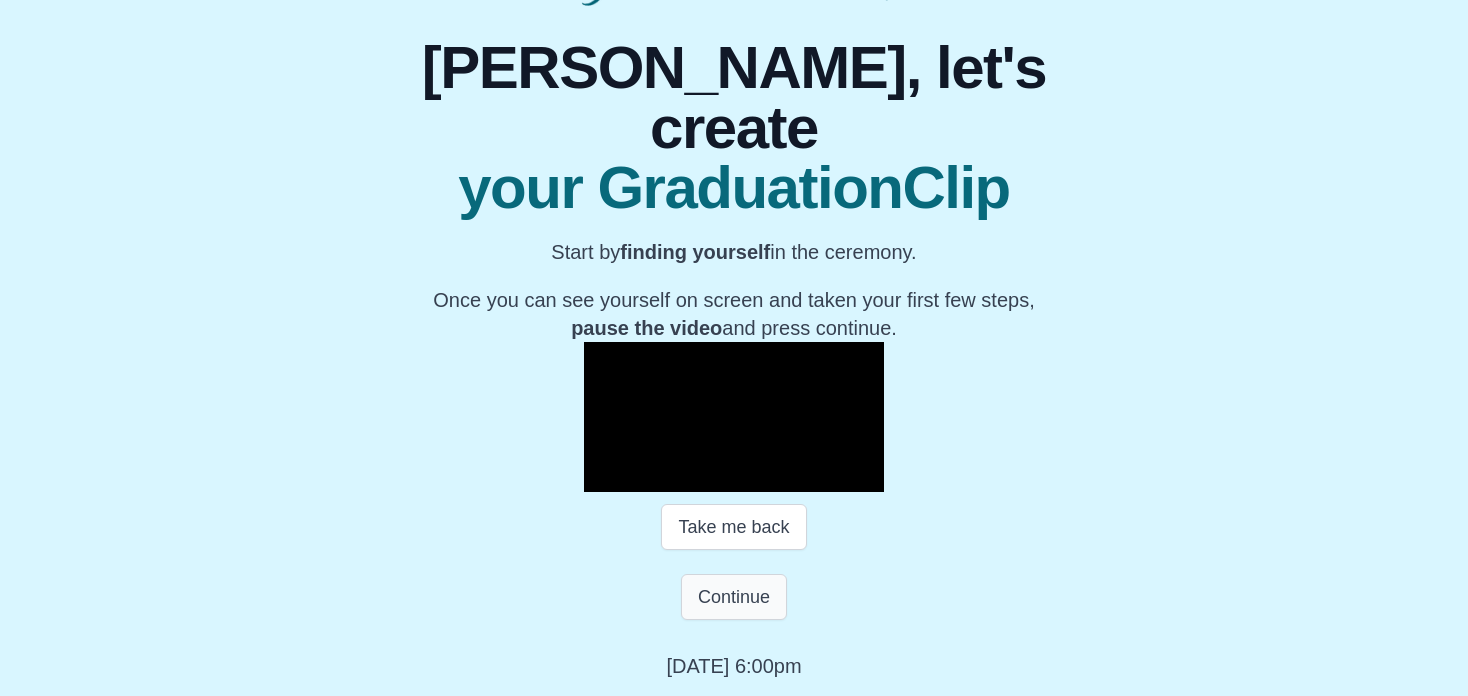 scroll, scrollTop: 0, scrollLeft: 0, axis: both 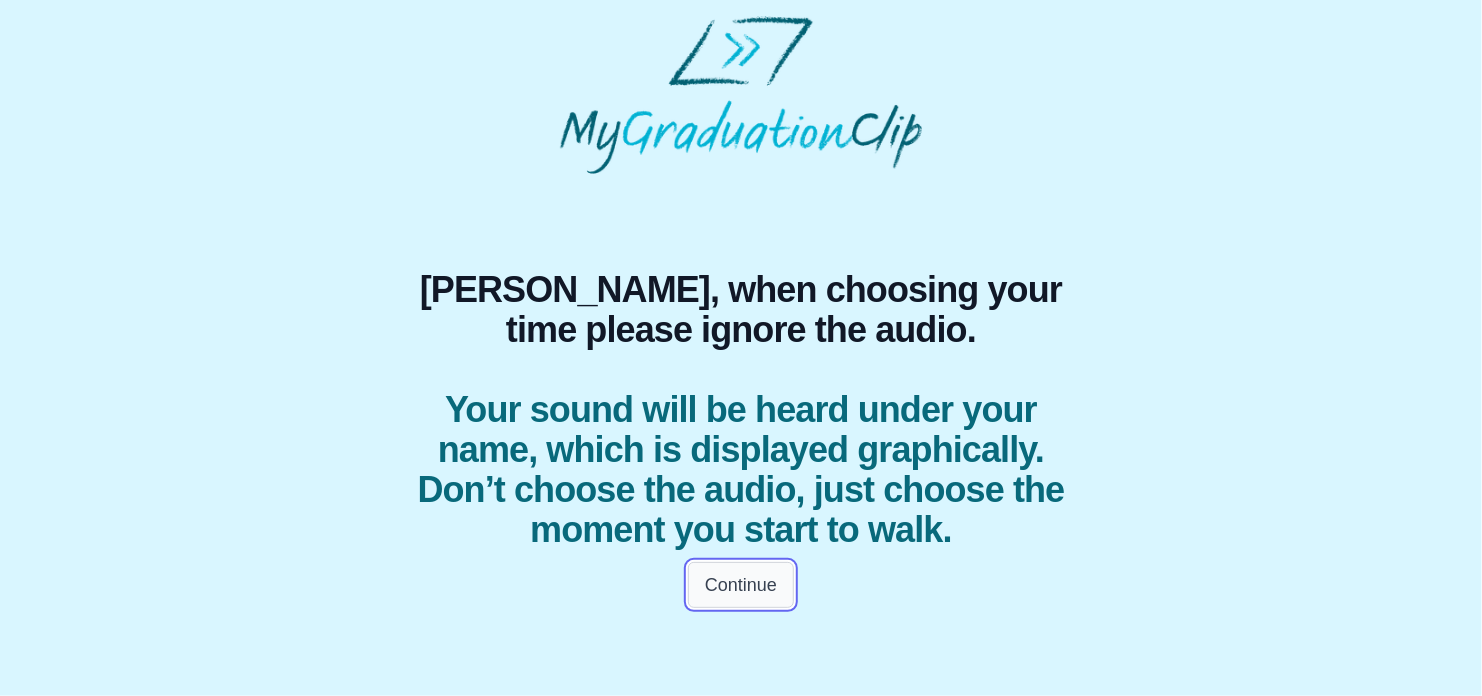 click on "Continue" at bounding box center (741, 585) 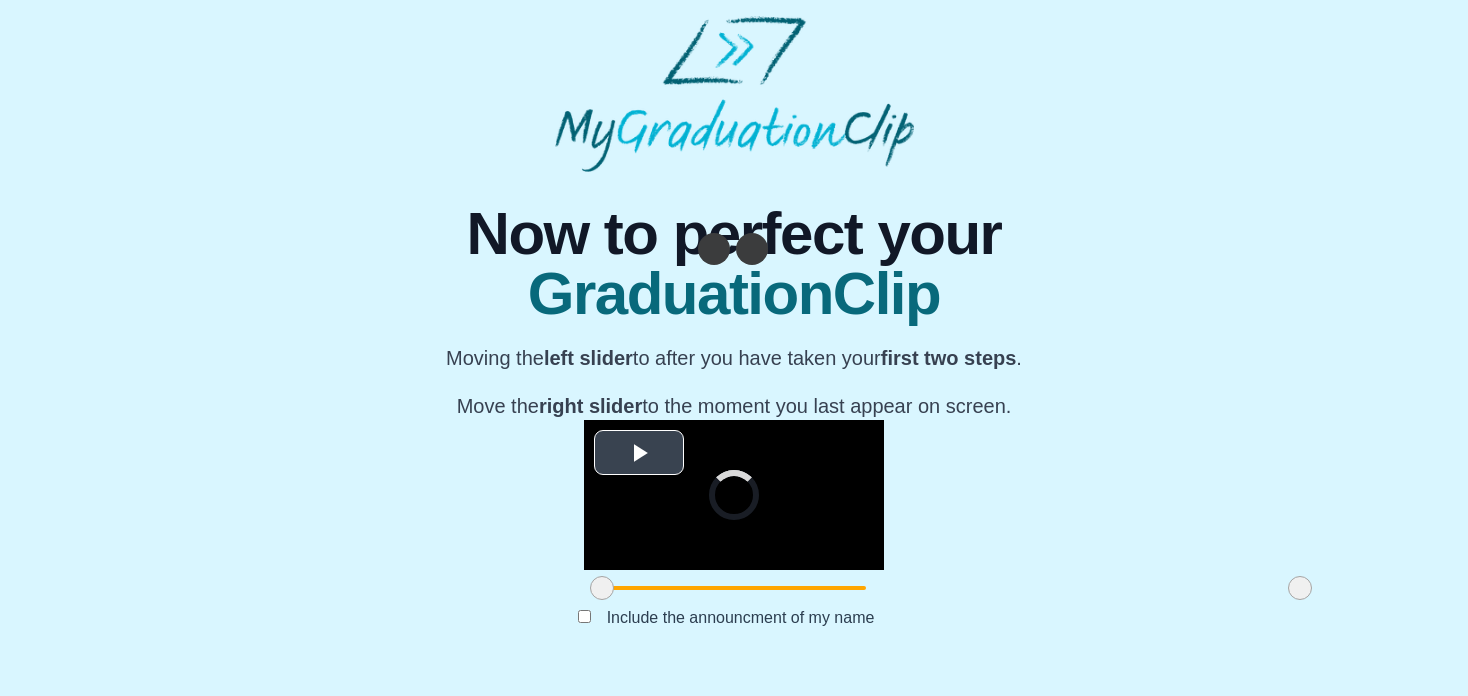 scroll, scrollTop: 251, scrollLeft: 0, axis: vertical 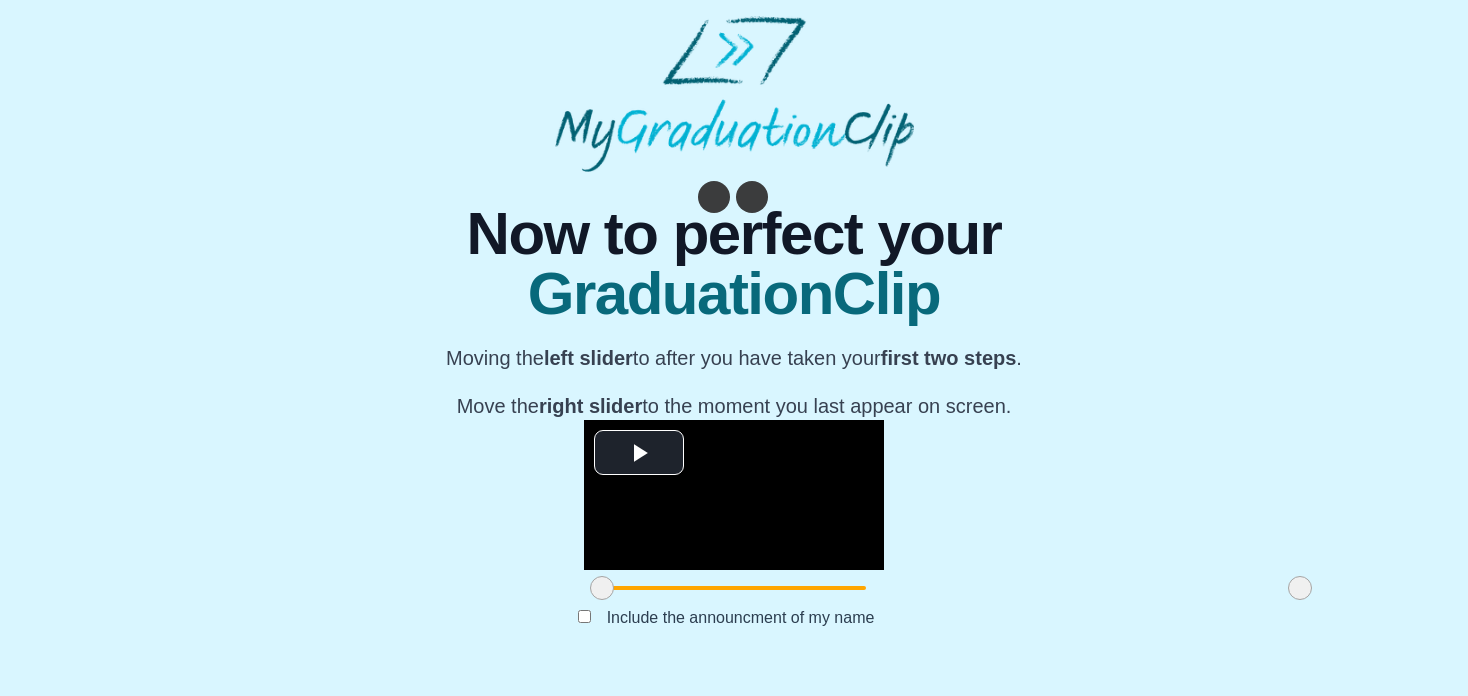 click at bounding box center [951, 588] 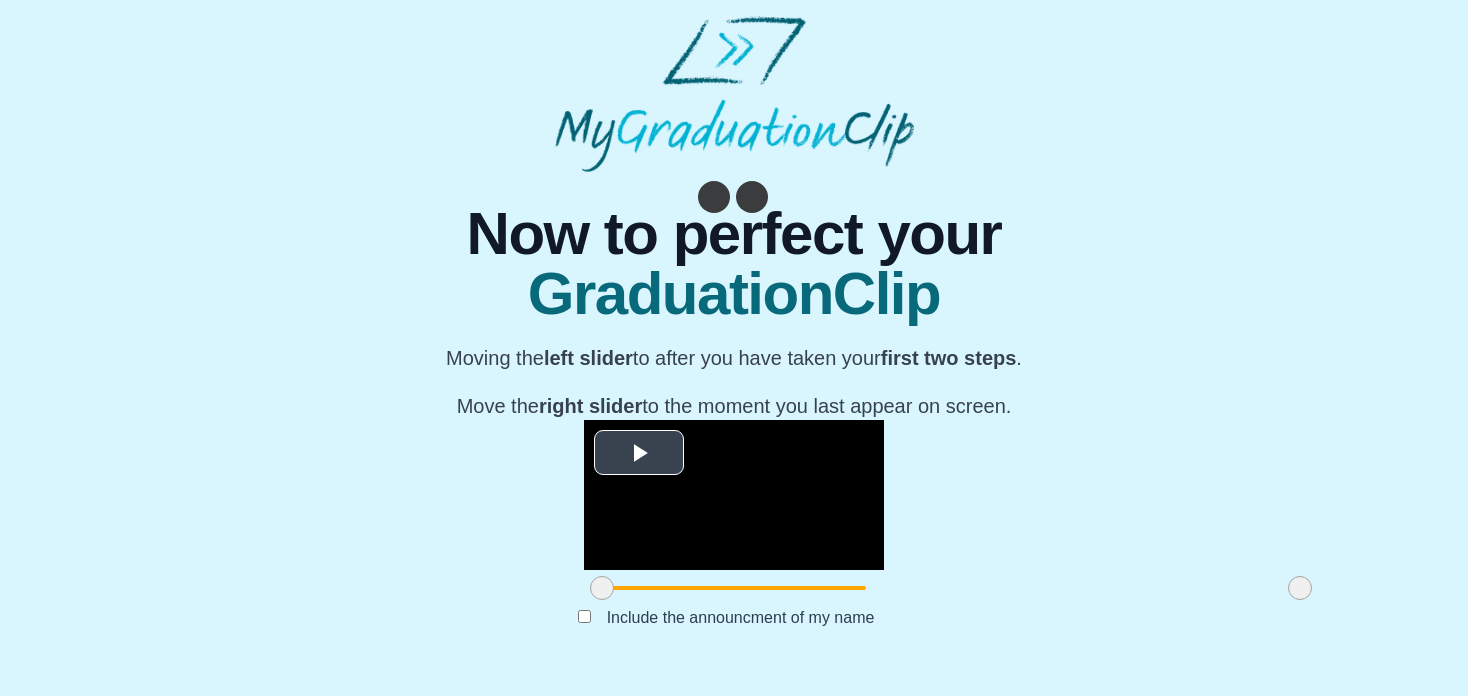 click at bounding box center (639, 453) 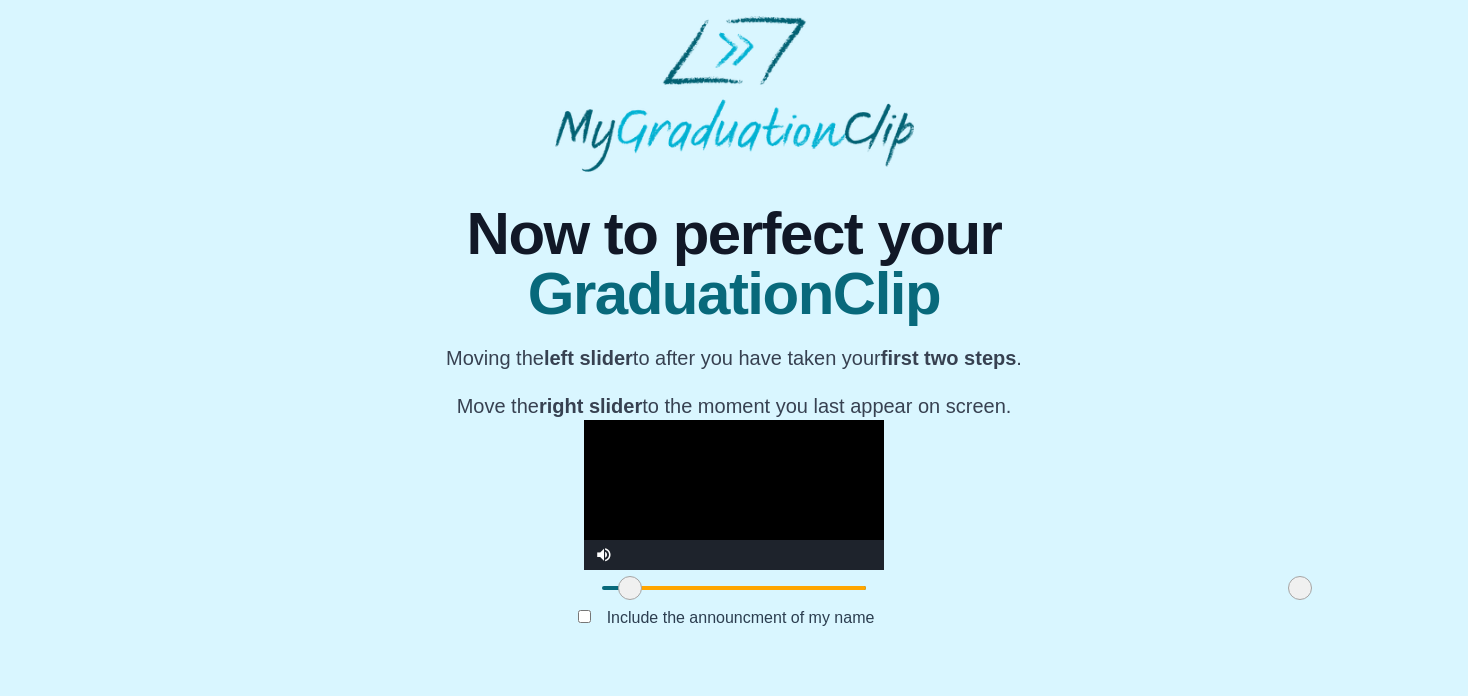 drag, startPoint x: 391, startPoint y: 601, endPoint x: 419, endPoint y: 599, distance: 28.071337 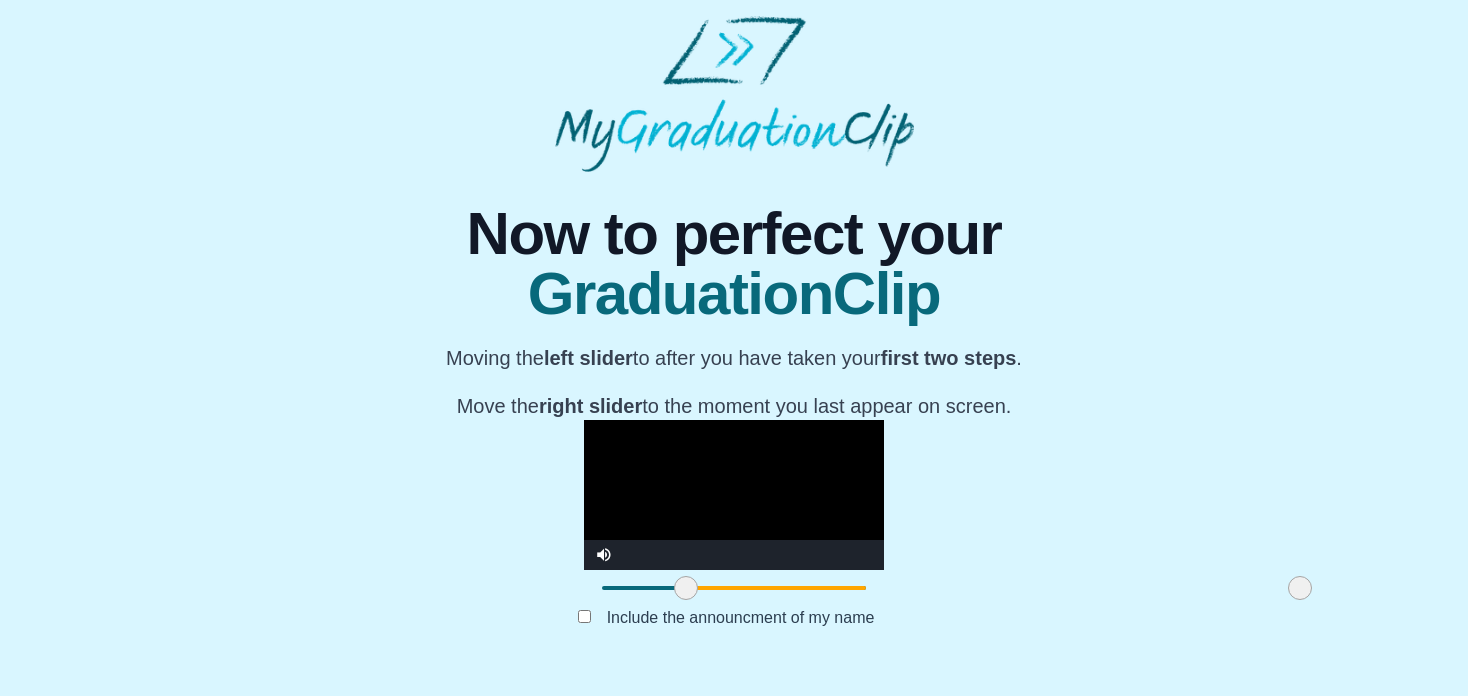 drag, startPoint x: 416, startPoint y: 601, endPoint x: 472, endPoint y: 608, distance: 56.435802 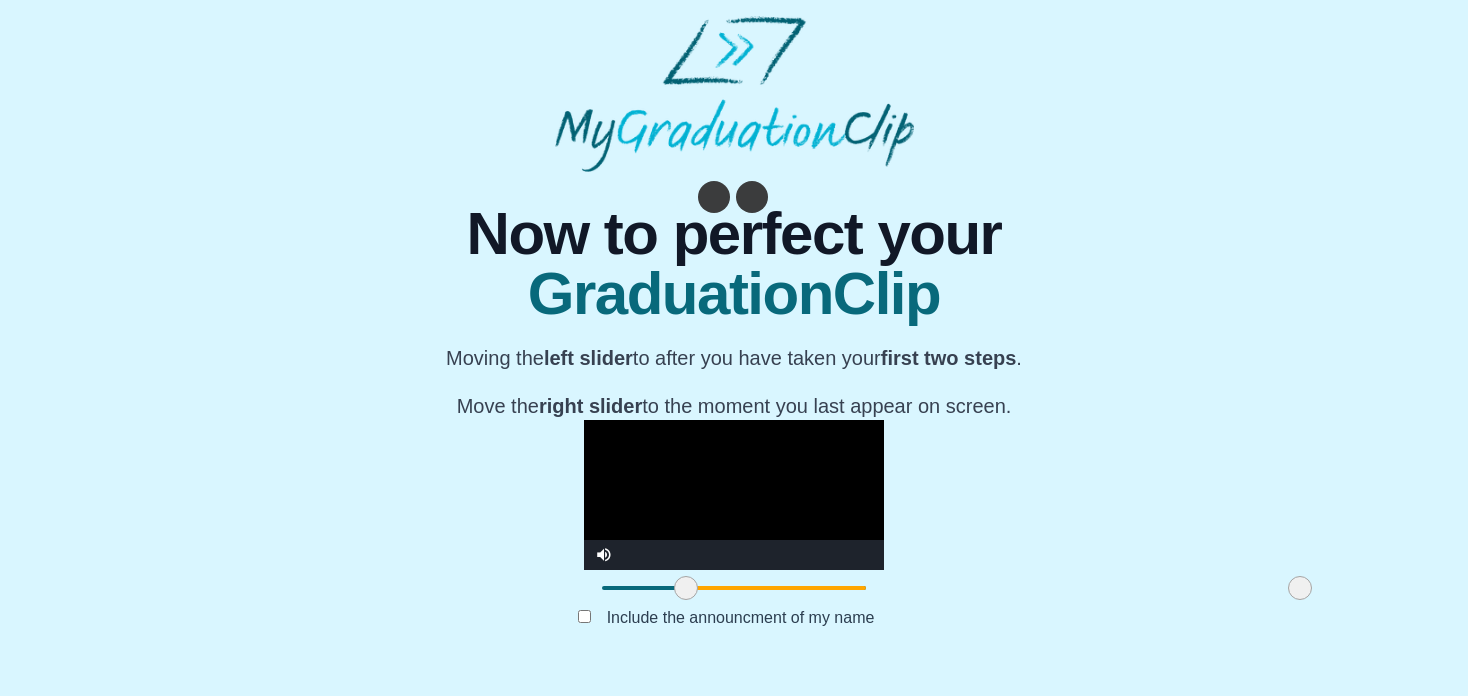 click on "Submit" at bounding box center (734, 649) 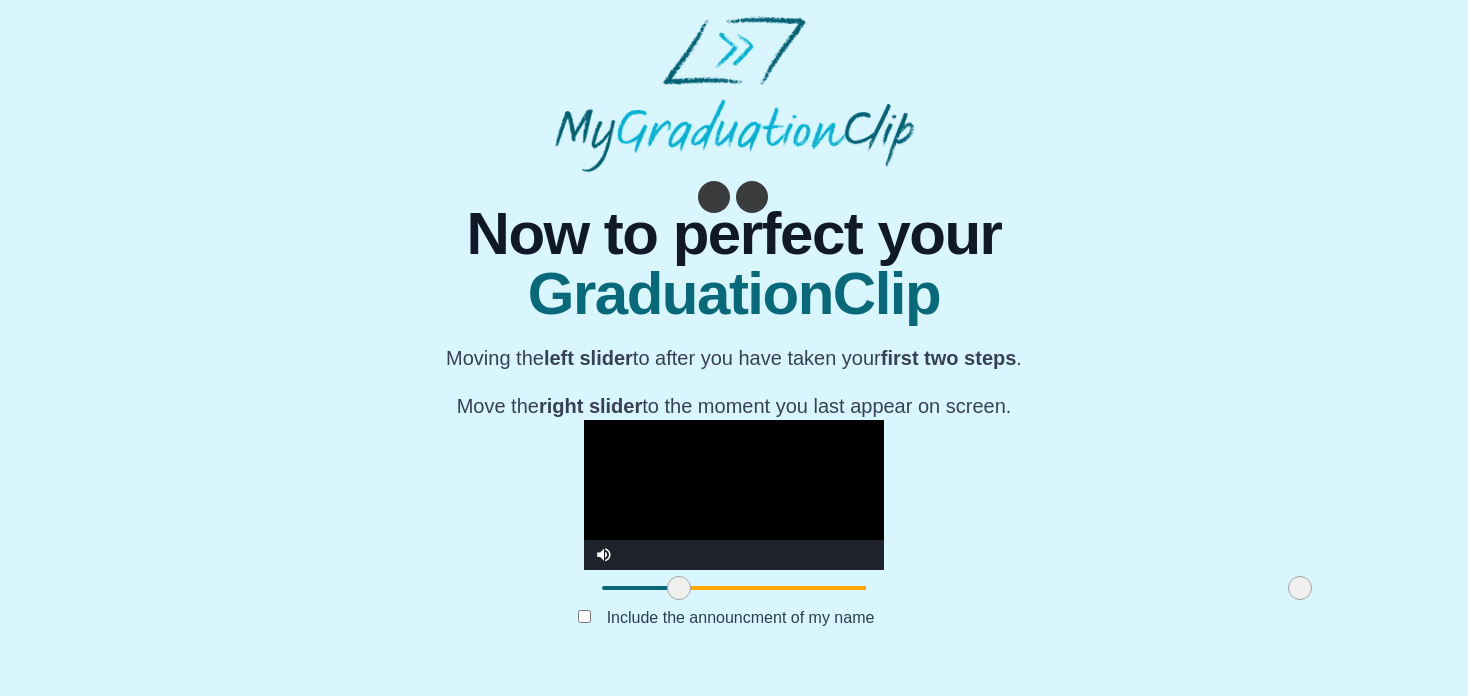 click at bounding box center [679, 588] 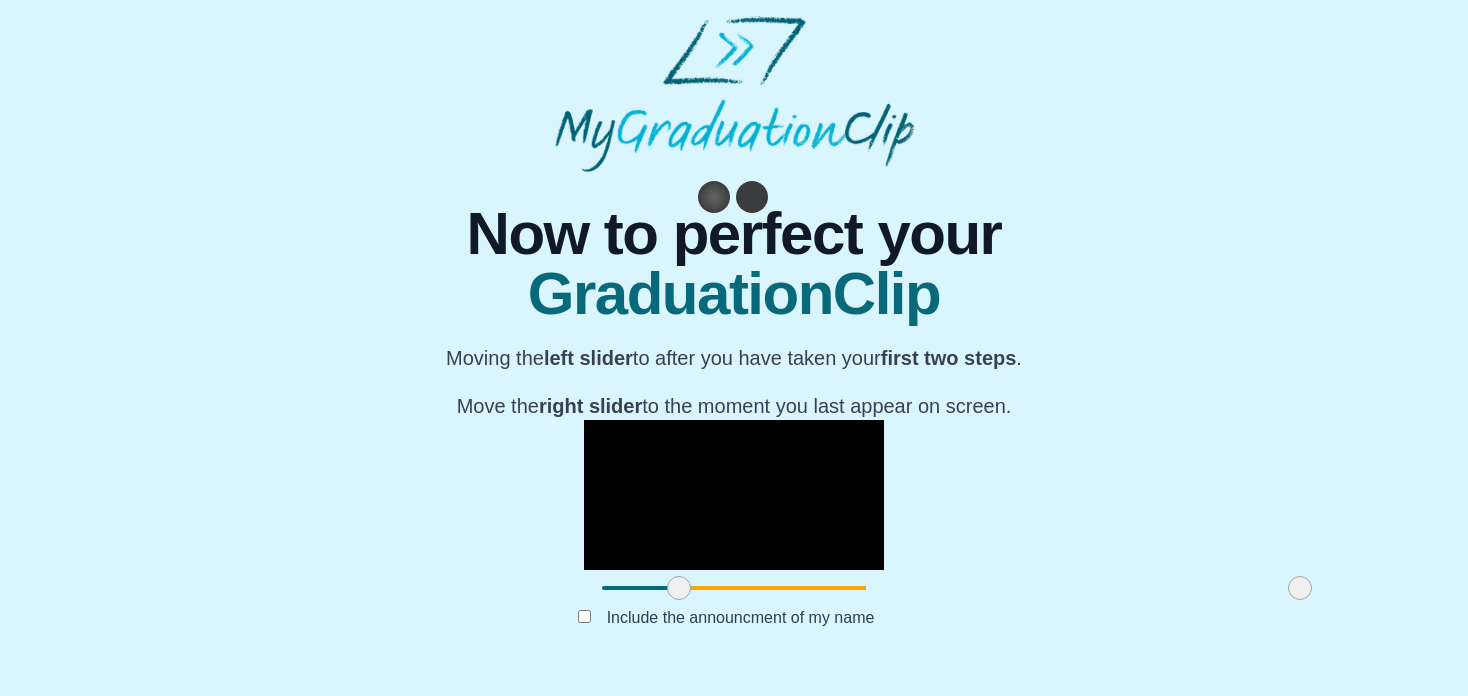 click at bounding box center (714, 197) 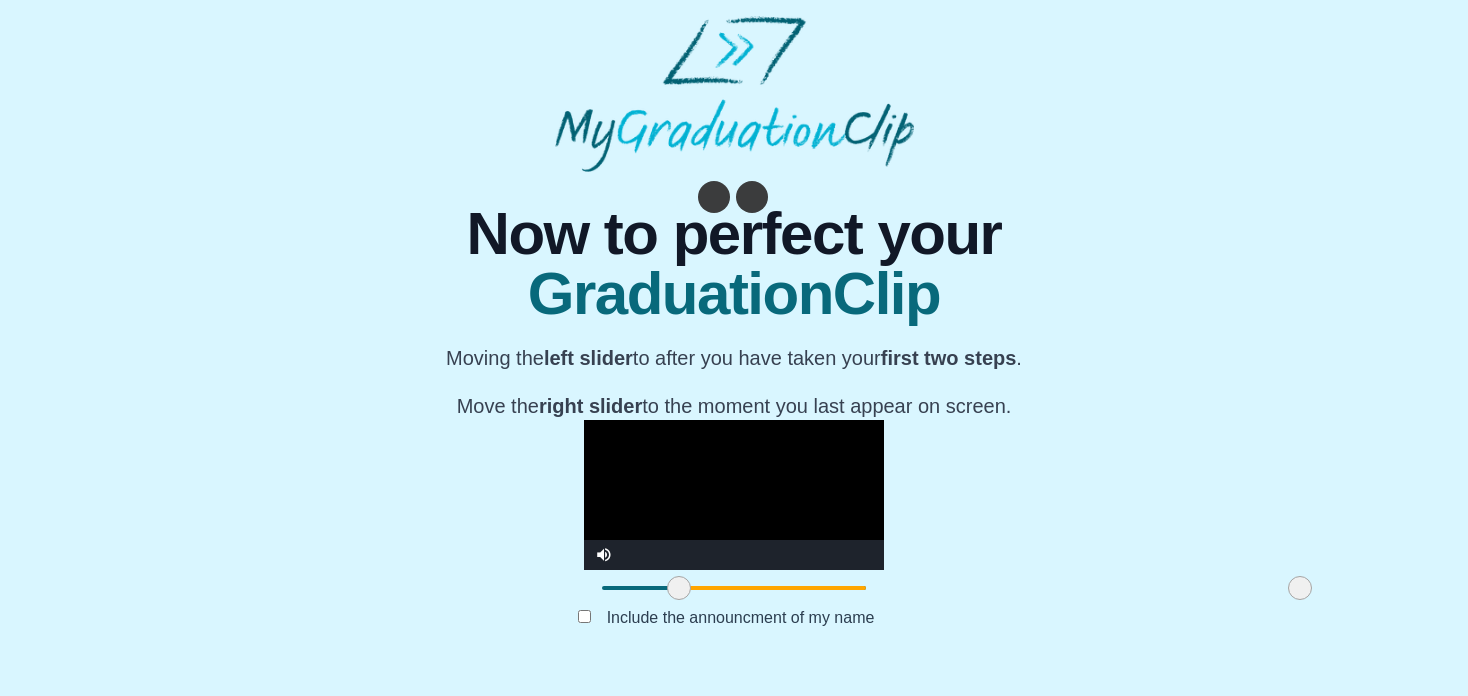 click on "Submit" at bounding box center [734, 649] 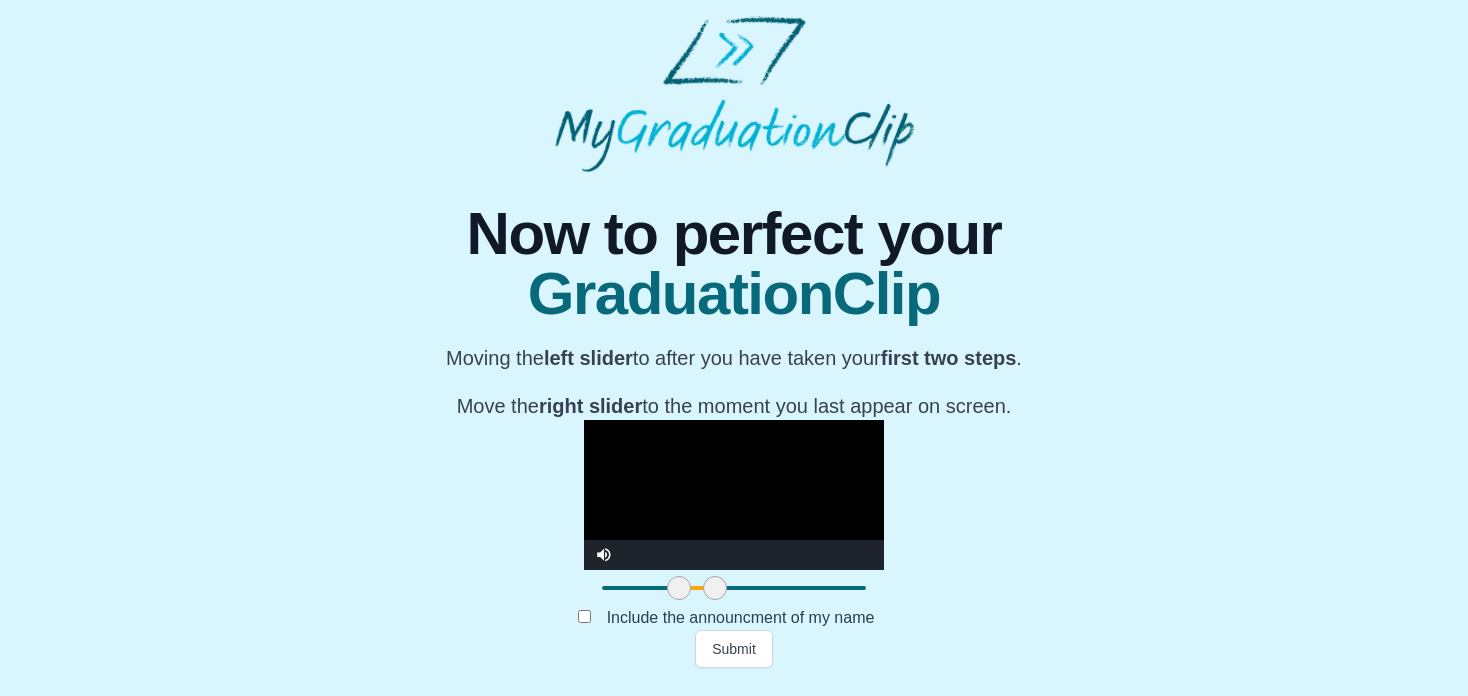 drag, startPoint x: 1080, startPoint y: 597, endPoint x: 495, endPoint y: 623, distance: 585.5775 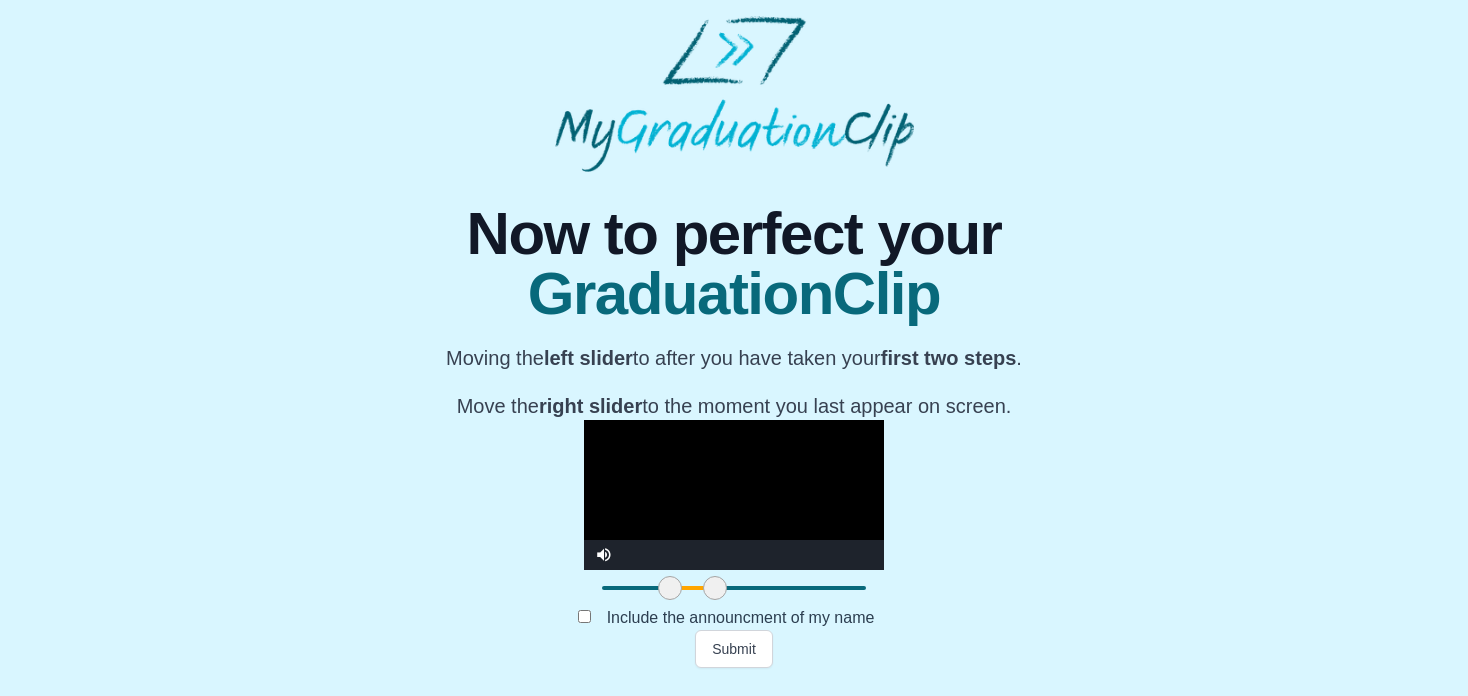 drag, startPoint x: 468, startPoint y: 603, endPoint x: 459, endPoint y: 611, distance: 12.0415945 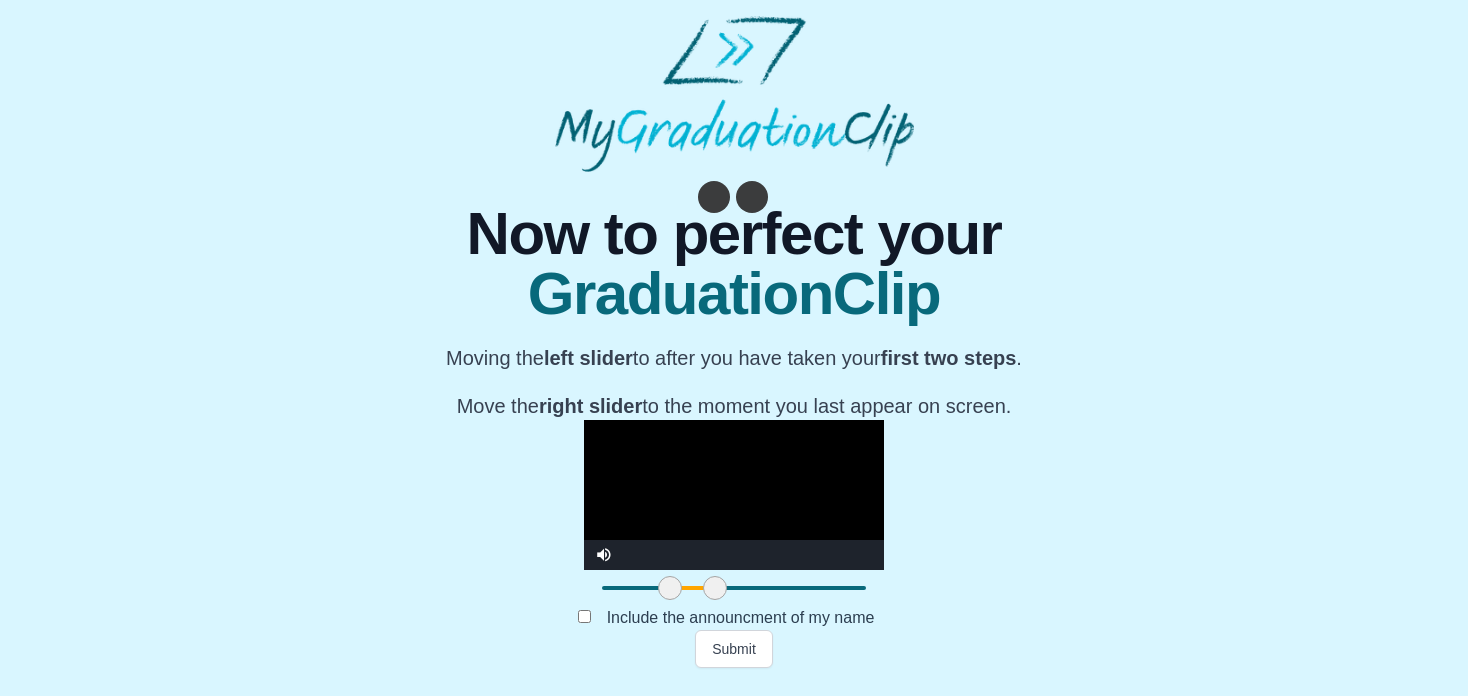 click at bounding box center (734, 495) 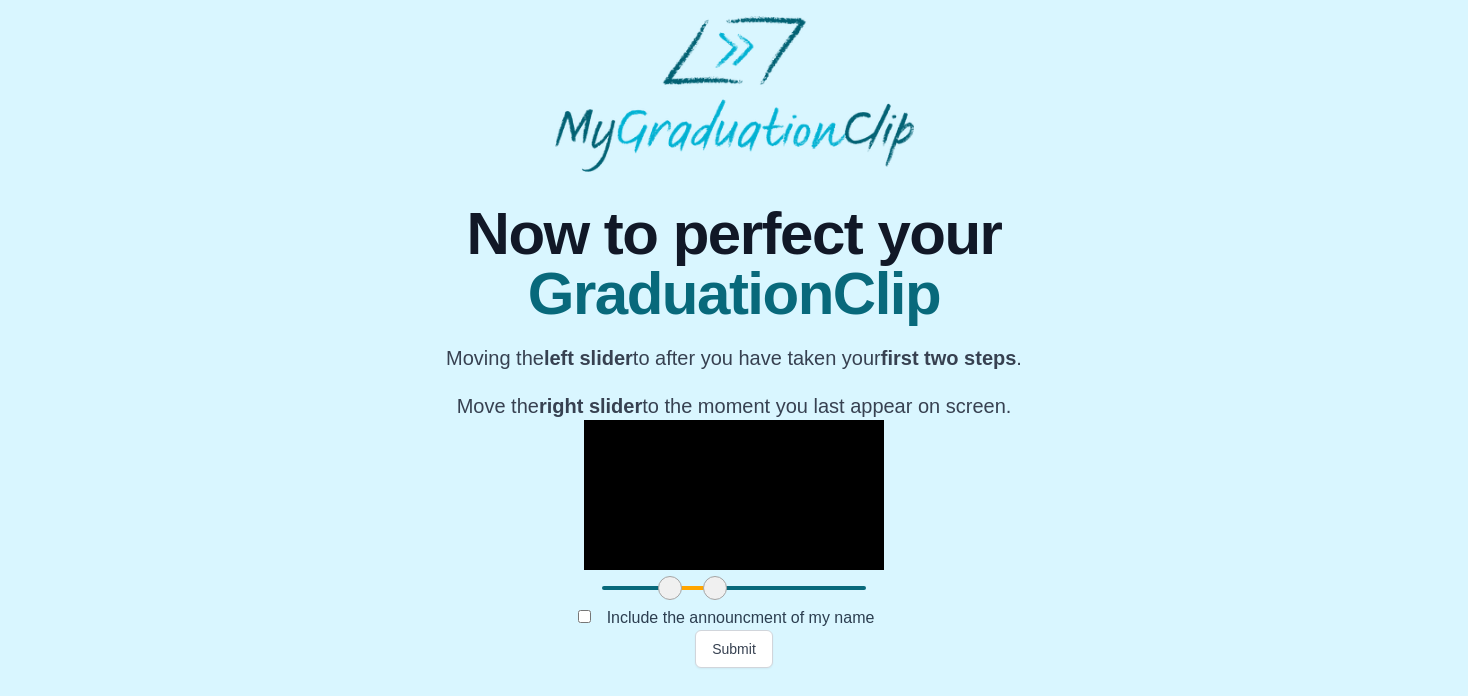 click on "Include the announcment of my name" at bounding box center (734, 618) 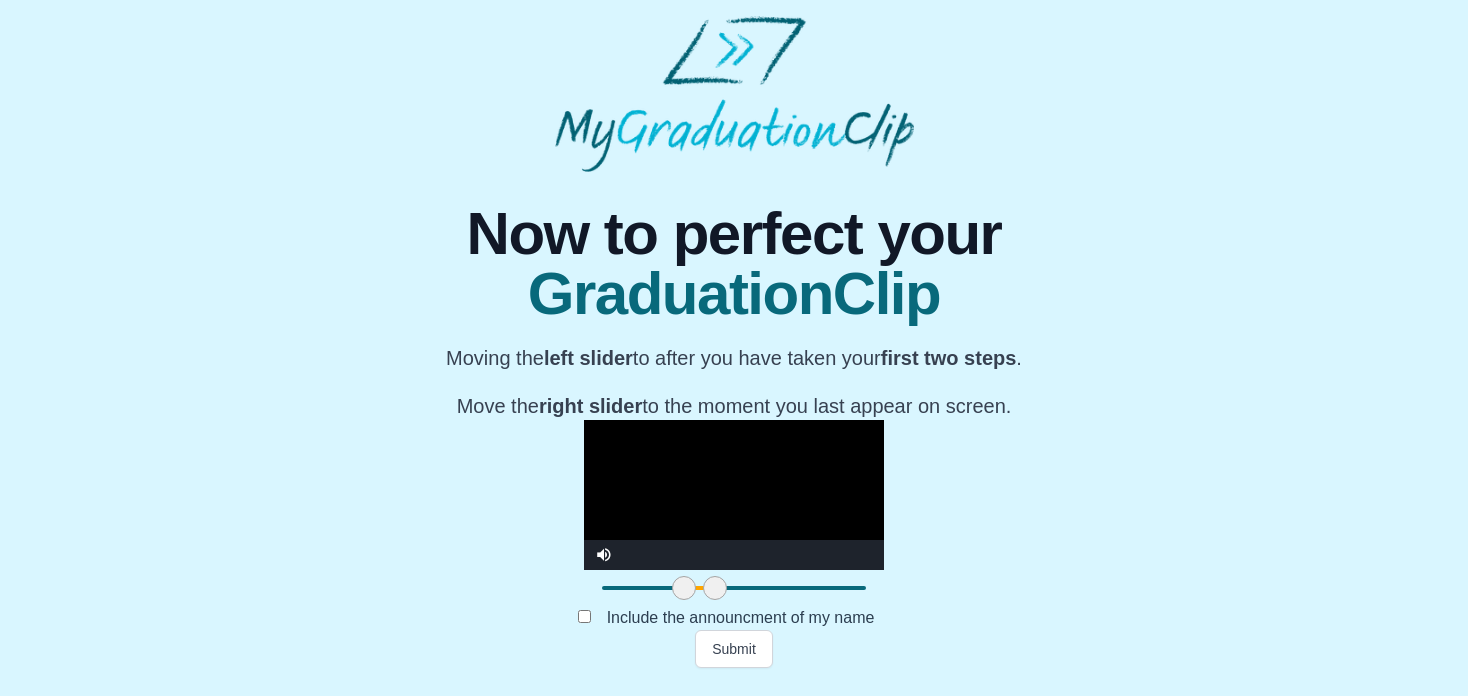 drag, startPoint x: 442, startPoint y: 601, endPoint x: 456, endPoint y: 604, distance: 14.3178215 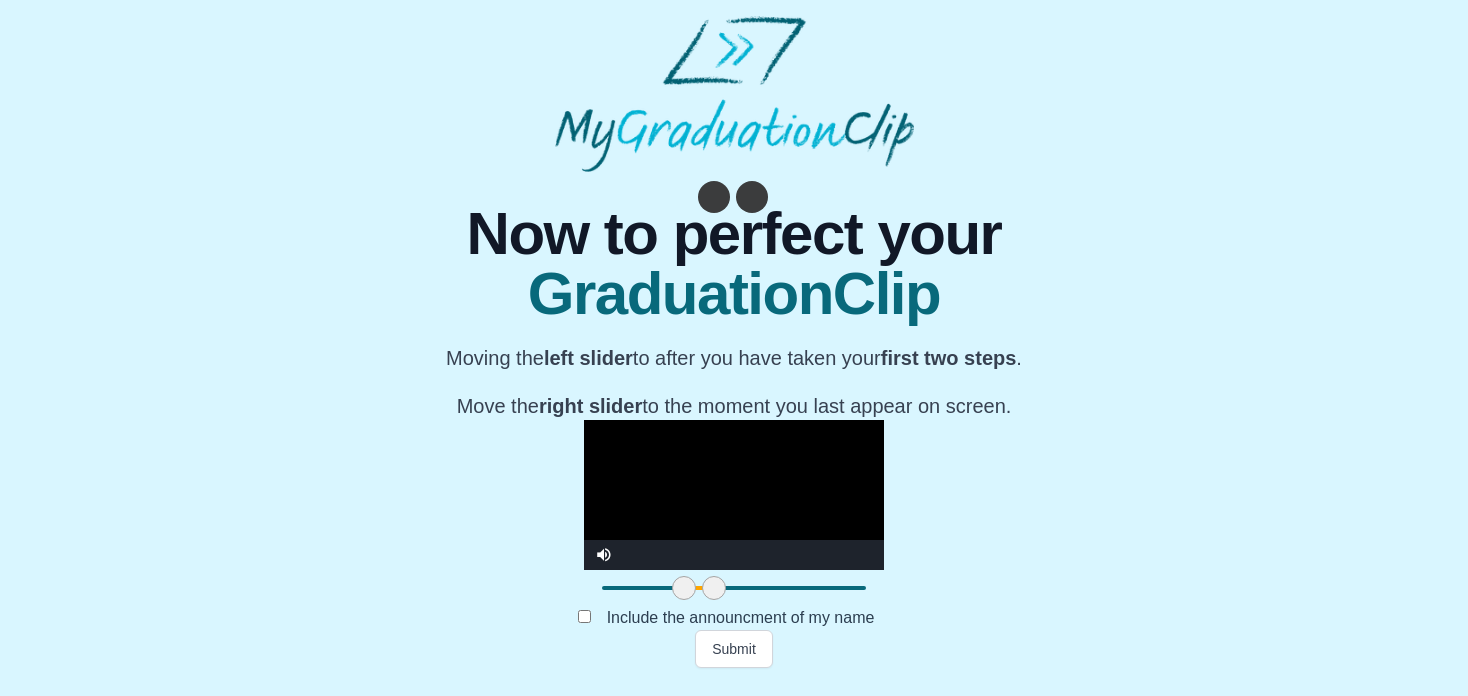 click at bounding box center (734, 495) 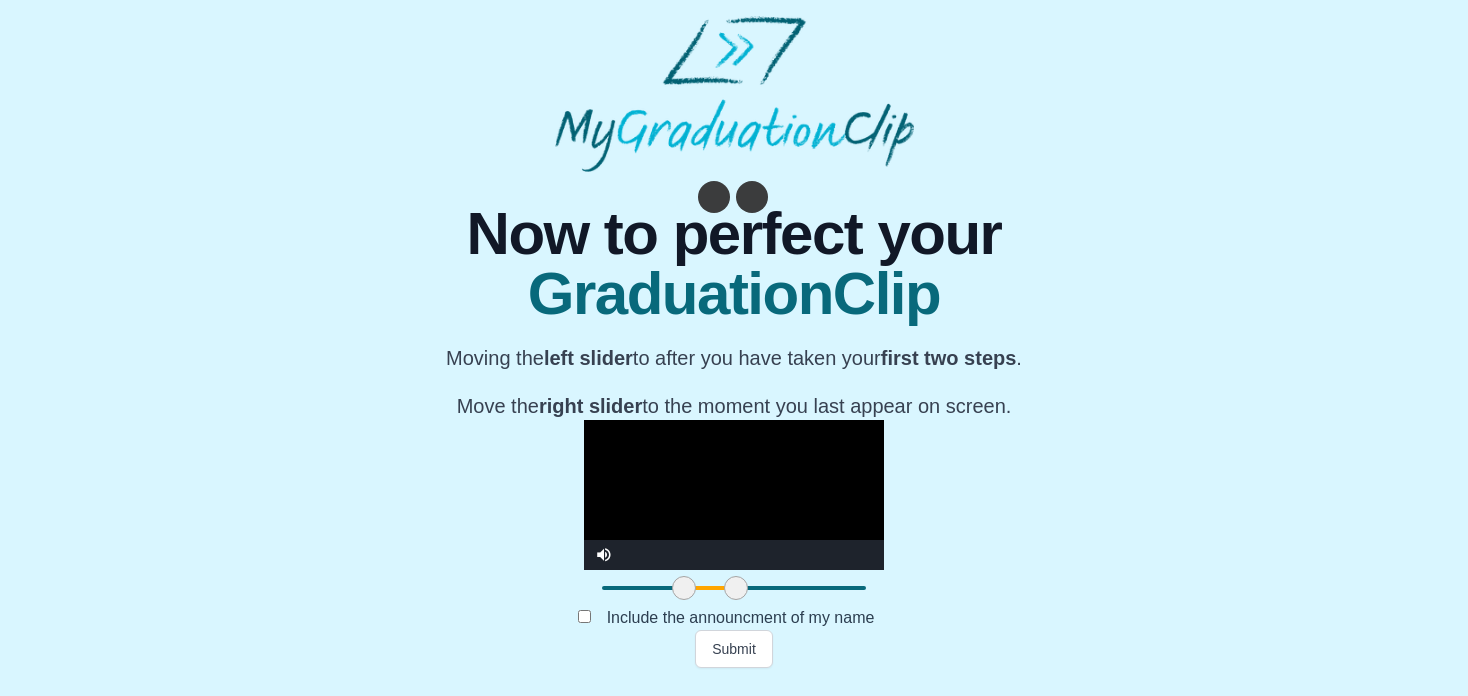 drag, startPoint x: 505, startPoint y: 605, endPoint x: 527, endPoint y: 605, distance: 22 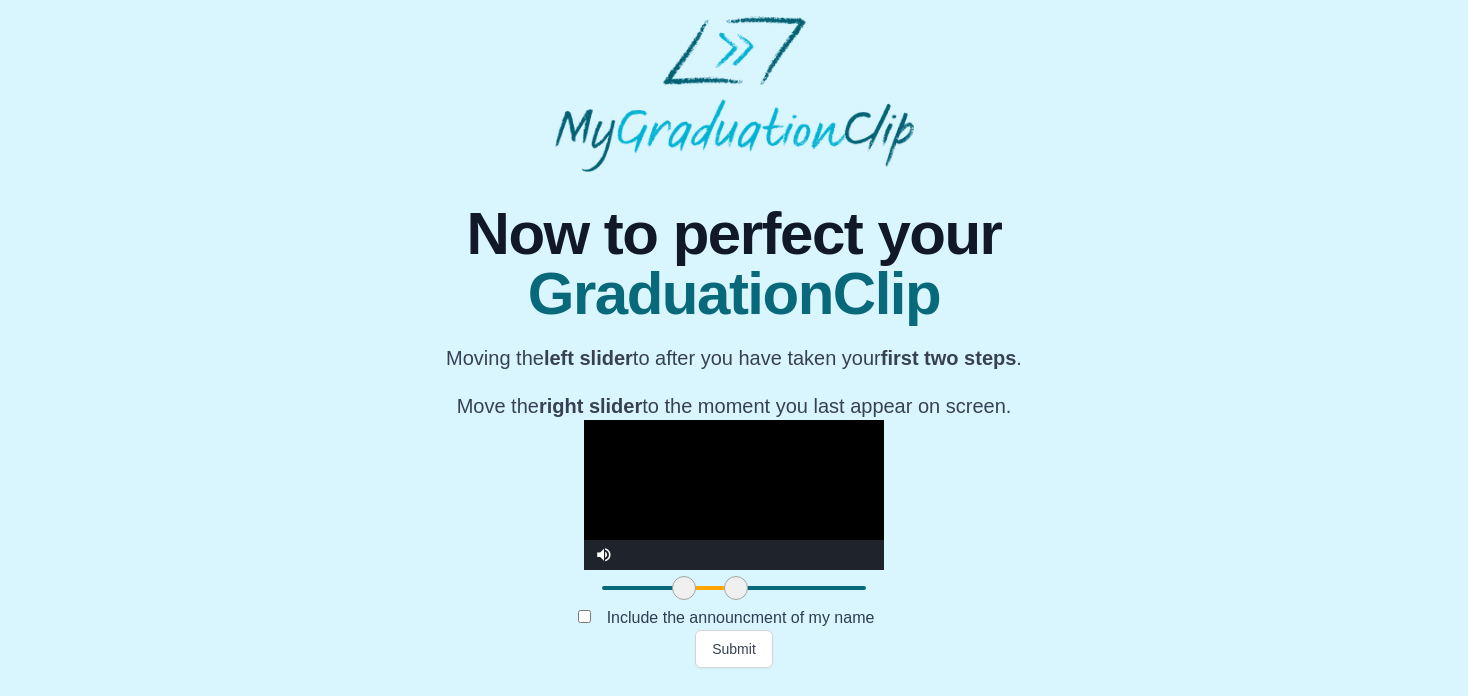 click on "Include the announcment of my name" at bounding box center (734, 618) 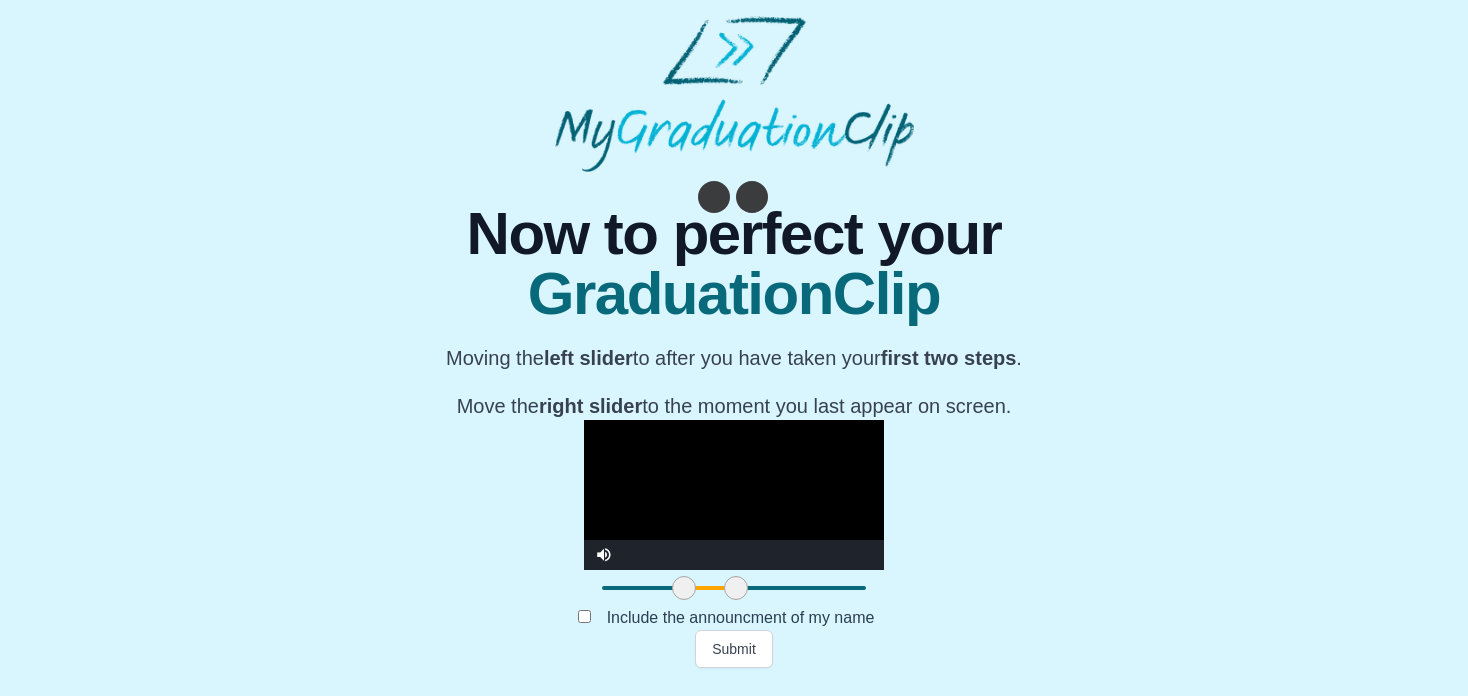 click at bounding box center (734, 495) 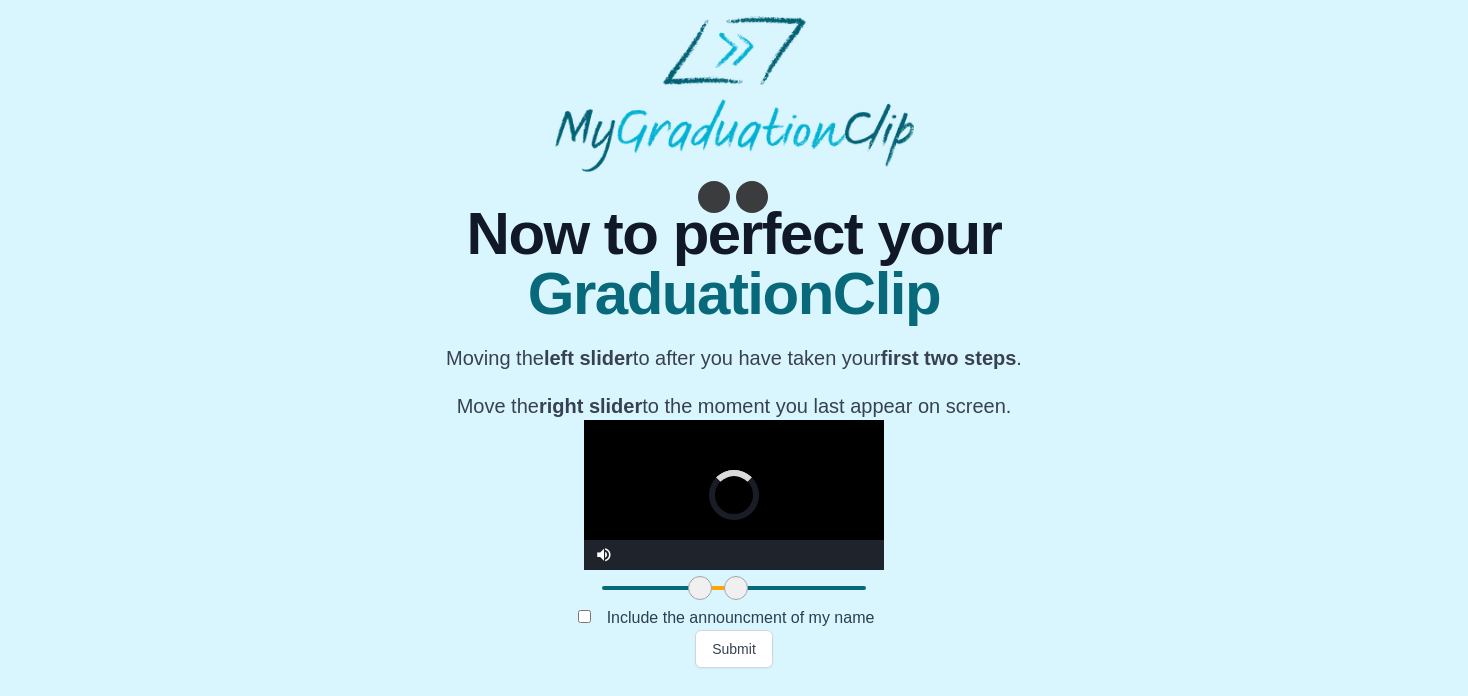 drag, startPoint x: 471, startPoint y: 598, endPoint x: 487, endPoint y: 593, distance: 16.763054 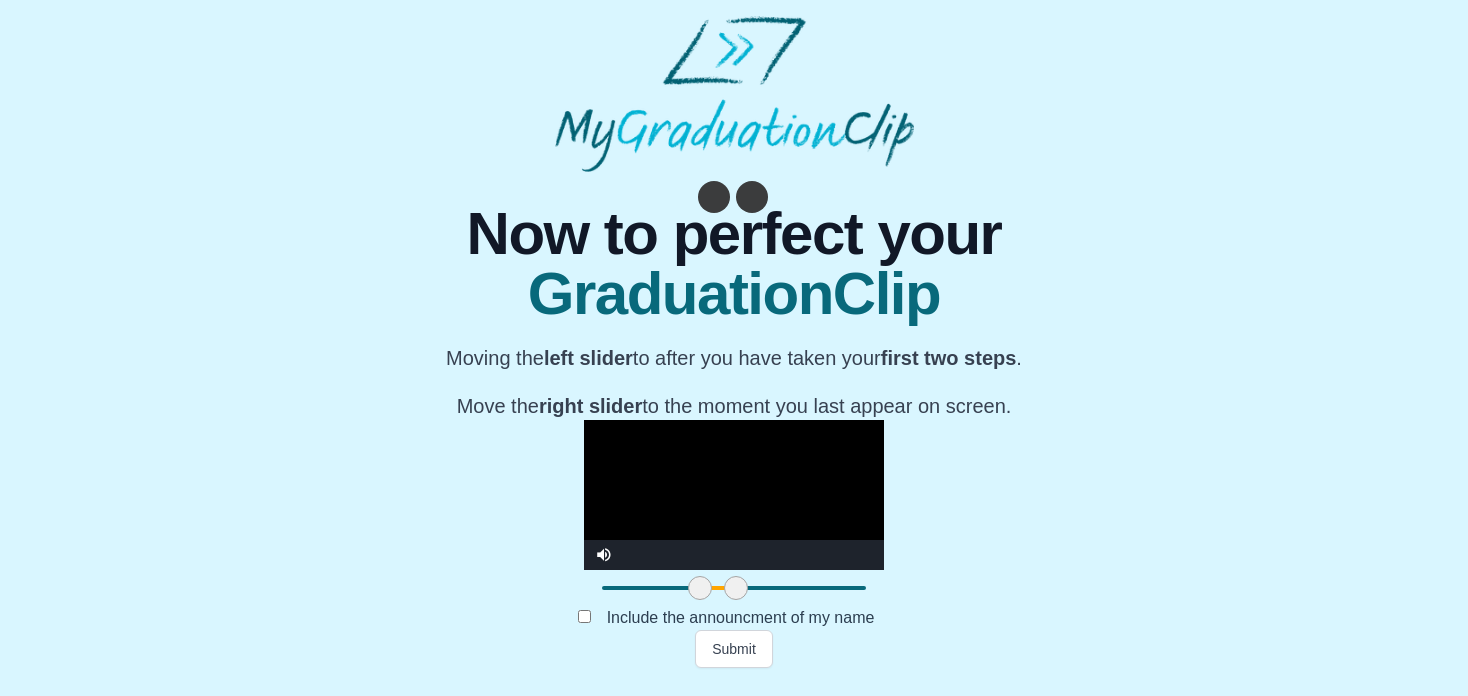 click on "Submit" at bounding box center (734, 649) 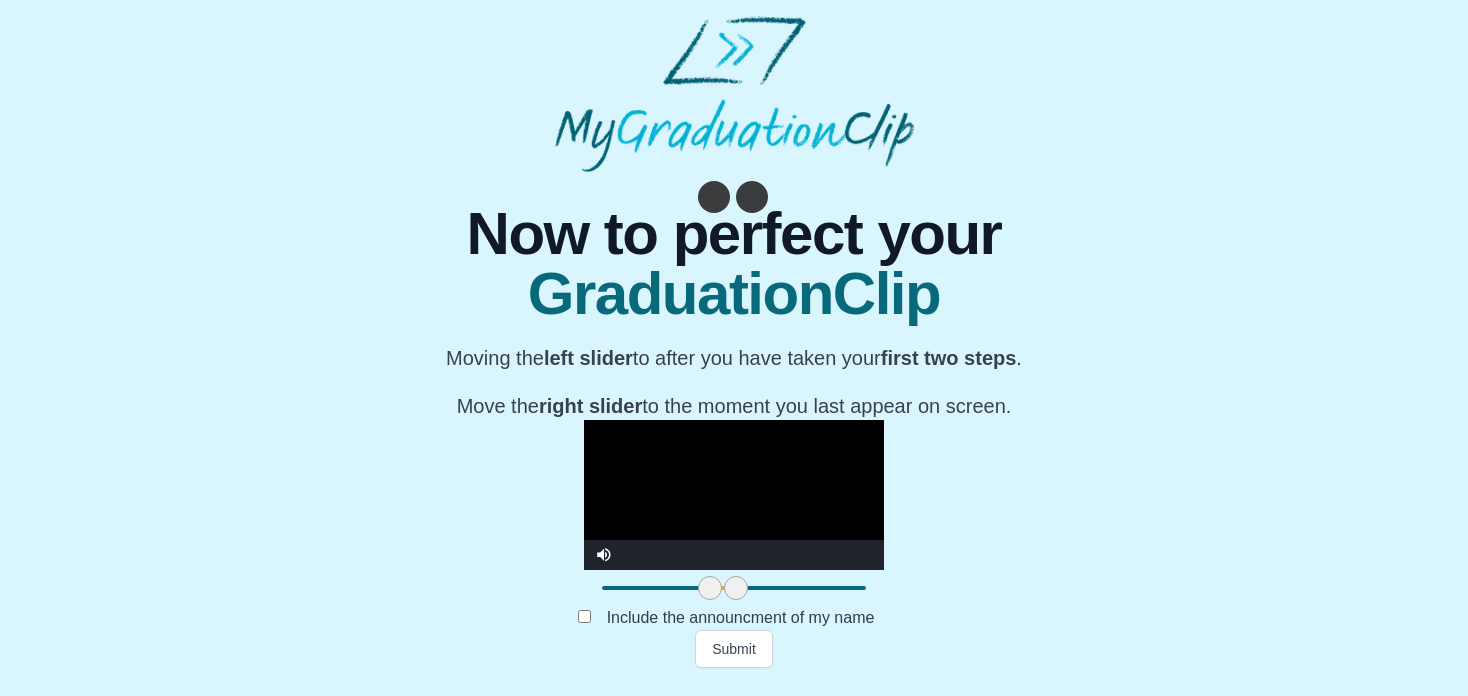 drag, startPoint x: 488, startPoint y: 595, endPoint x: 502, endPoint y: 595, distance: 14 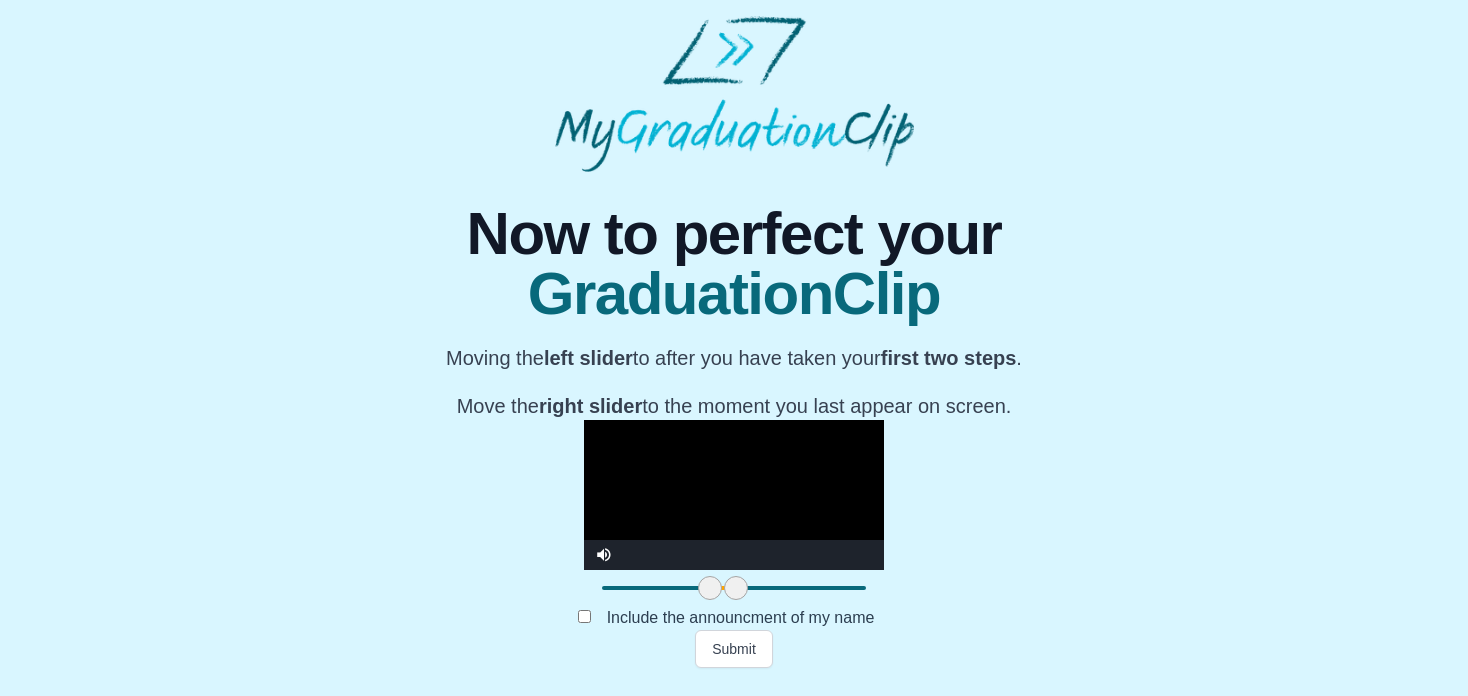 drag, startPoint x: 490, startPoint y: 600, endPoint x: 505, endPoint y: 599, distance: 15.033297 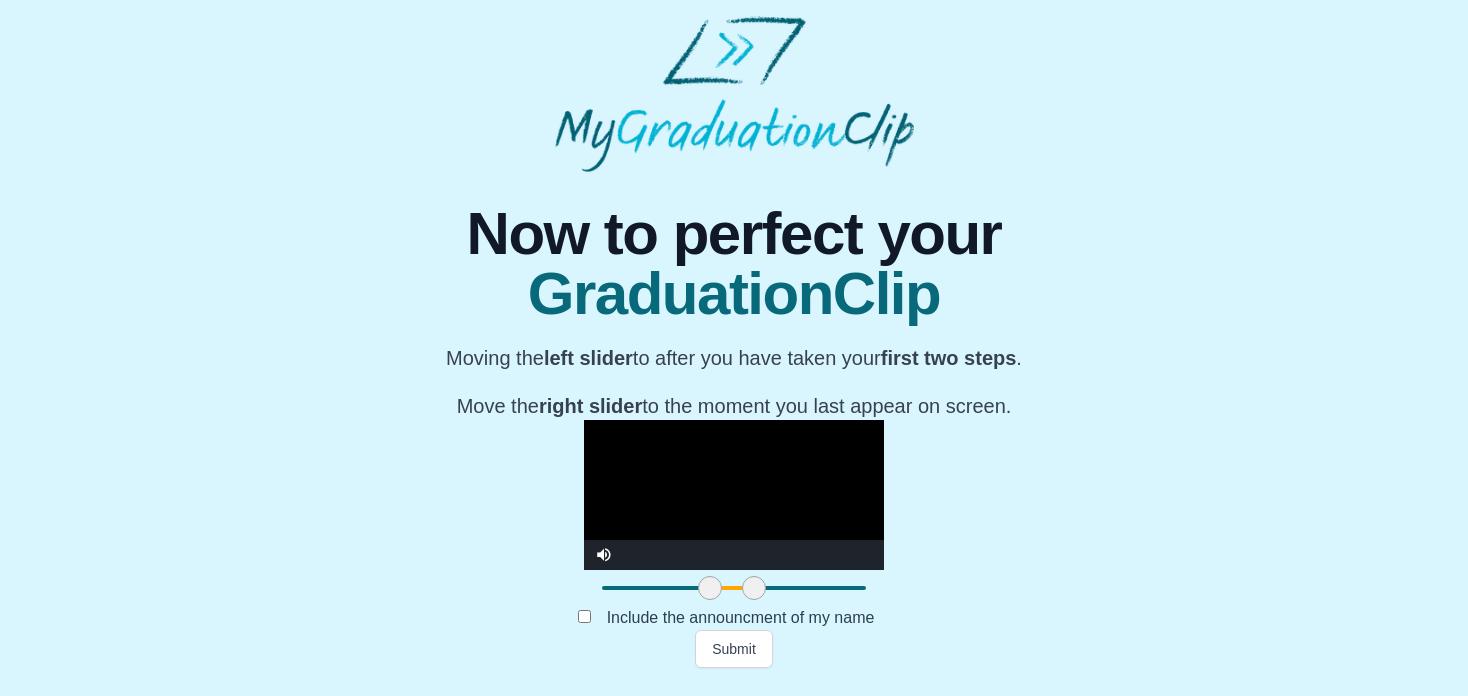 drag, startPoint x: 514, startPoint y: 597, endPoint x: 532, endPoint y: 600, distance: 18.248287 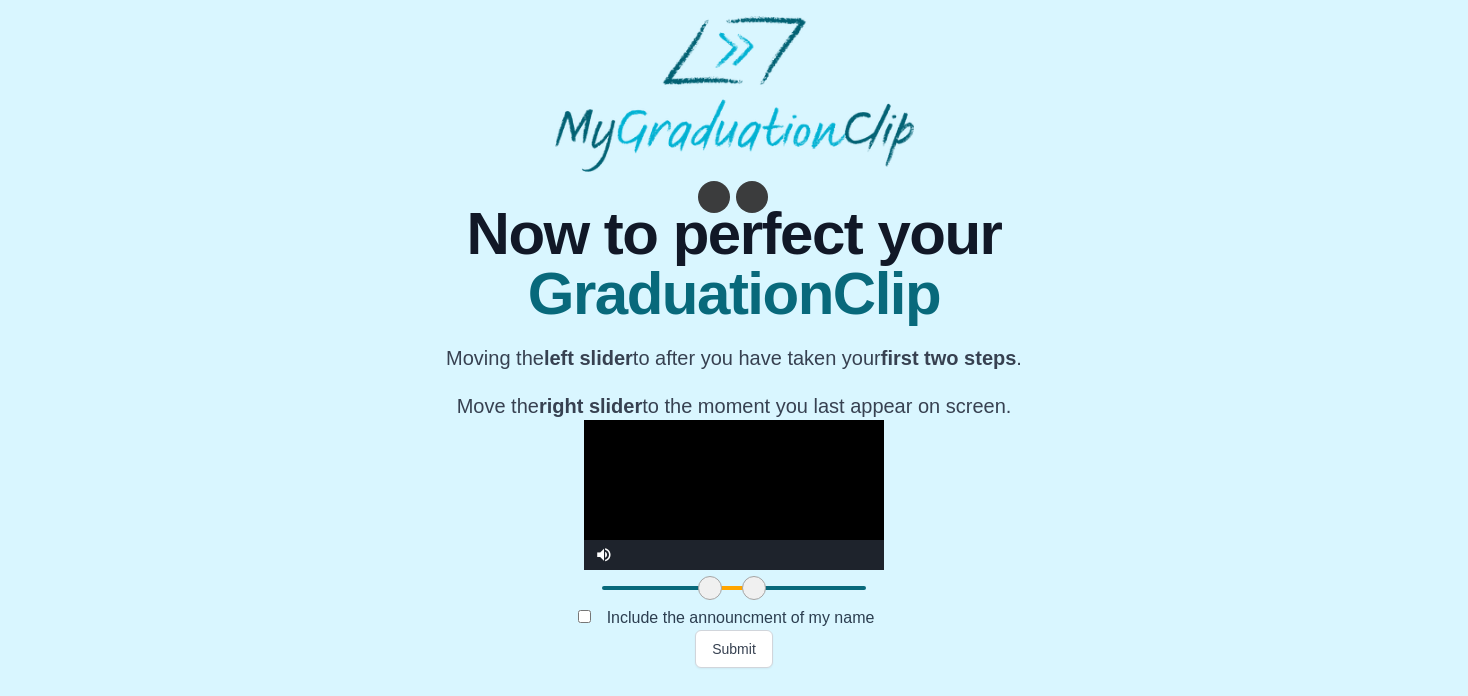 click at bounding box center (734, 495) 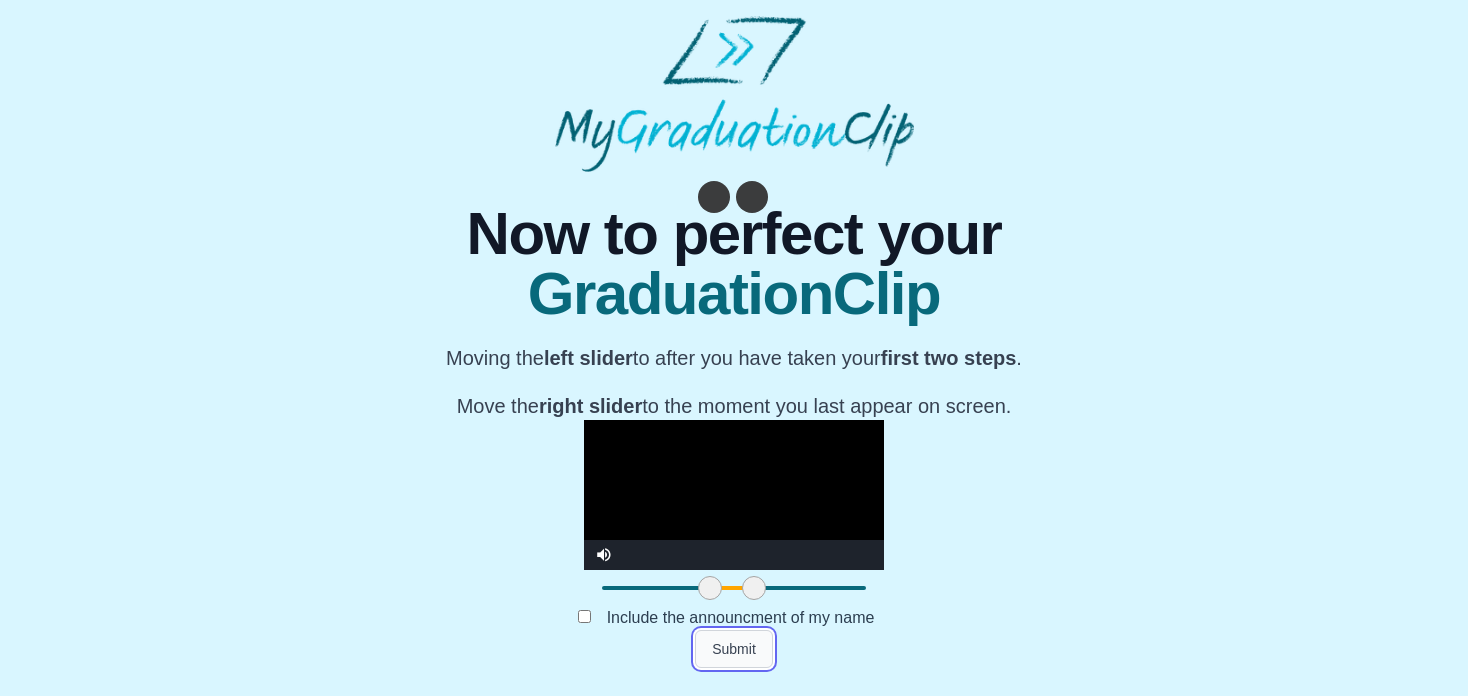 click on "Submit" at bounding box center (734, 649) 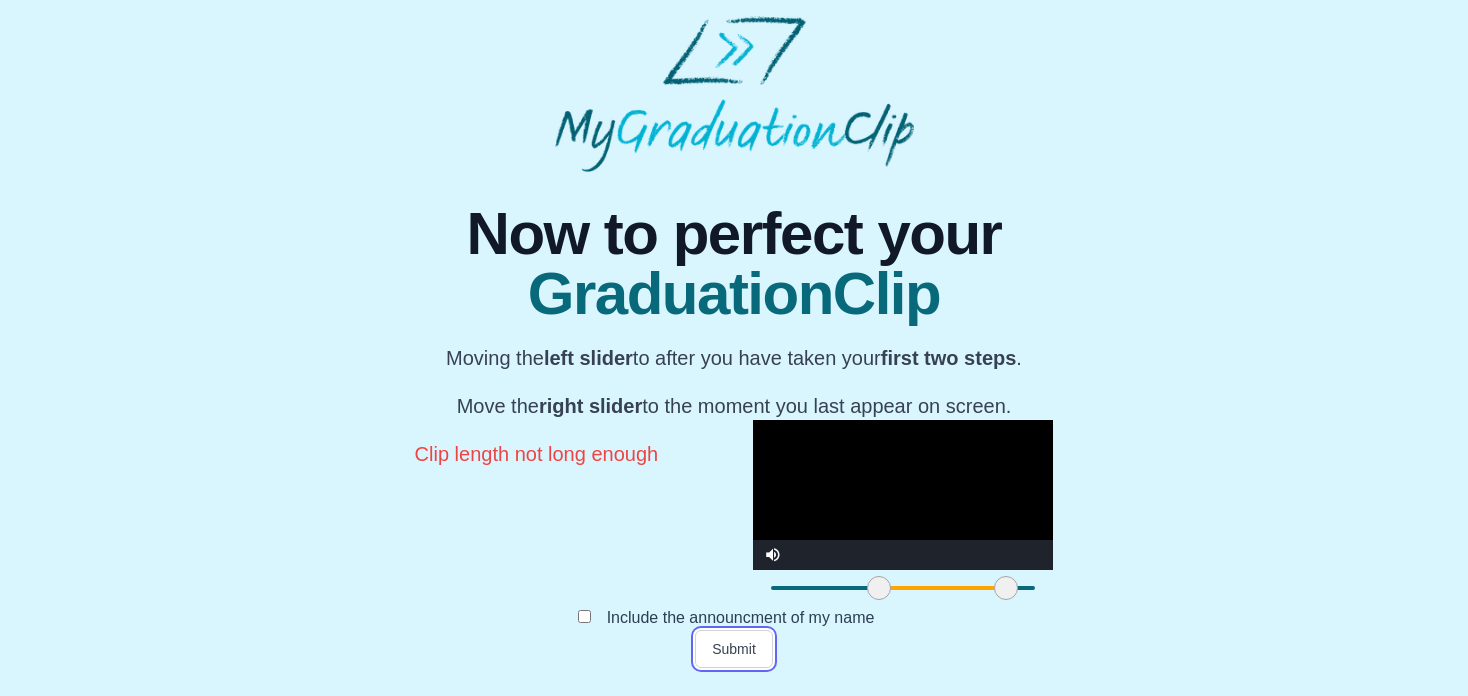 drag, startPoint x: 536, startPoint y: 645, endPoint x: 619, endPoint y: 641, distance: 83.09633 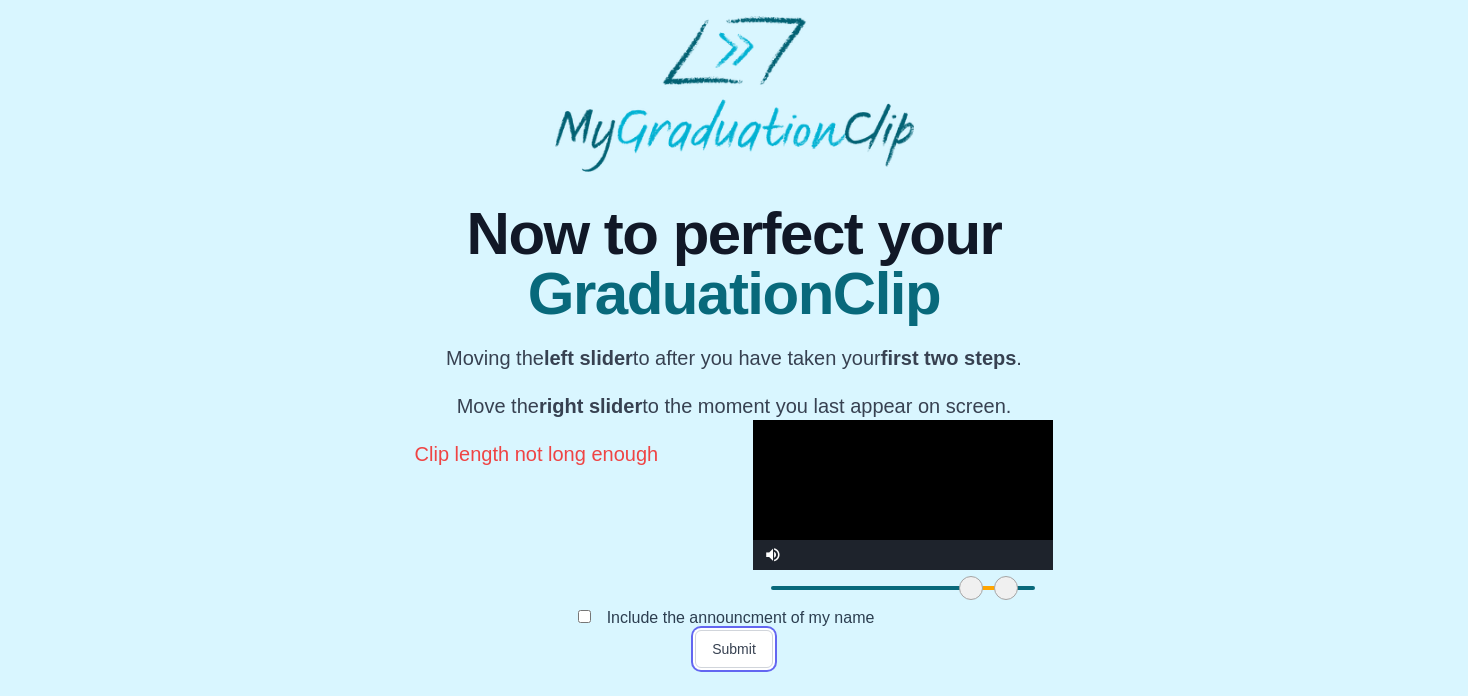 drag, startPoint x: 499, startPoint y: 651, endPoint x: 591, endPoint y: 653, distance: 92.021736 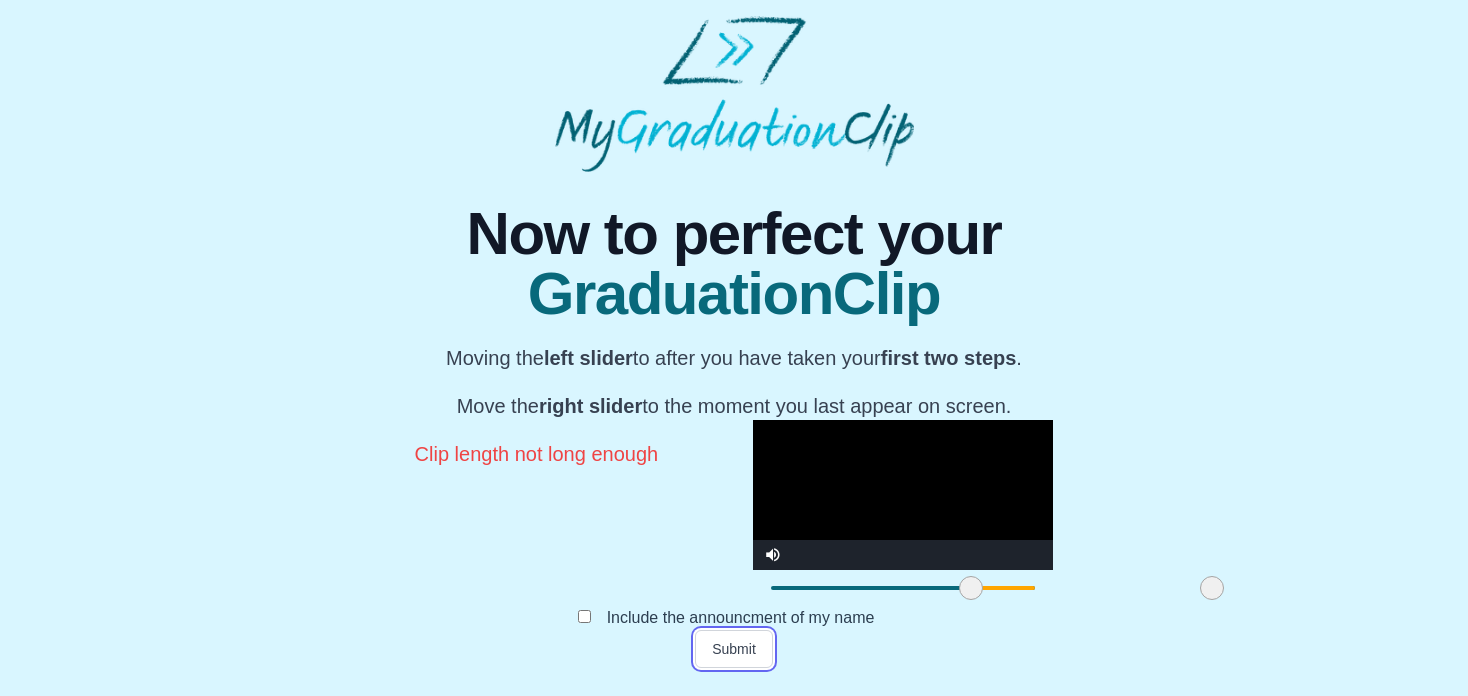 drag, startPoint x: 625, startPoint y: 643, endPoint x: 831, endPoint y: 644, distance: 206.00243 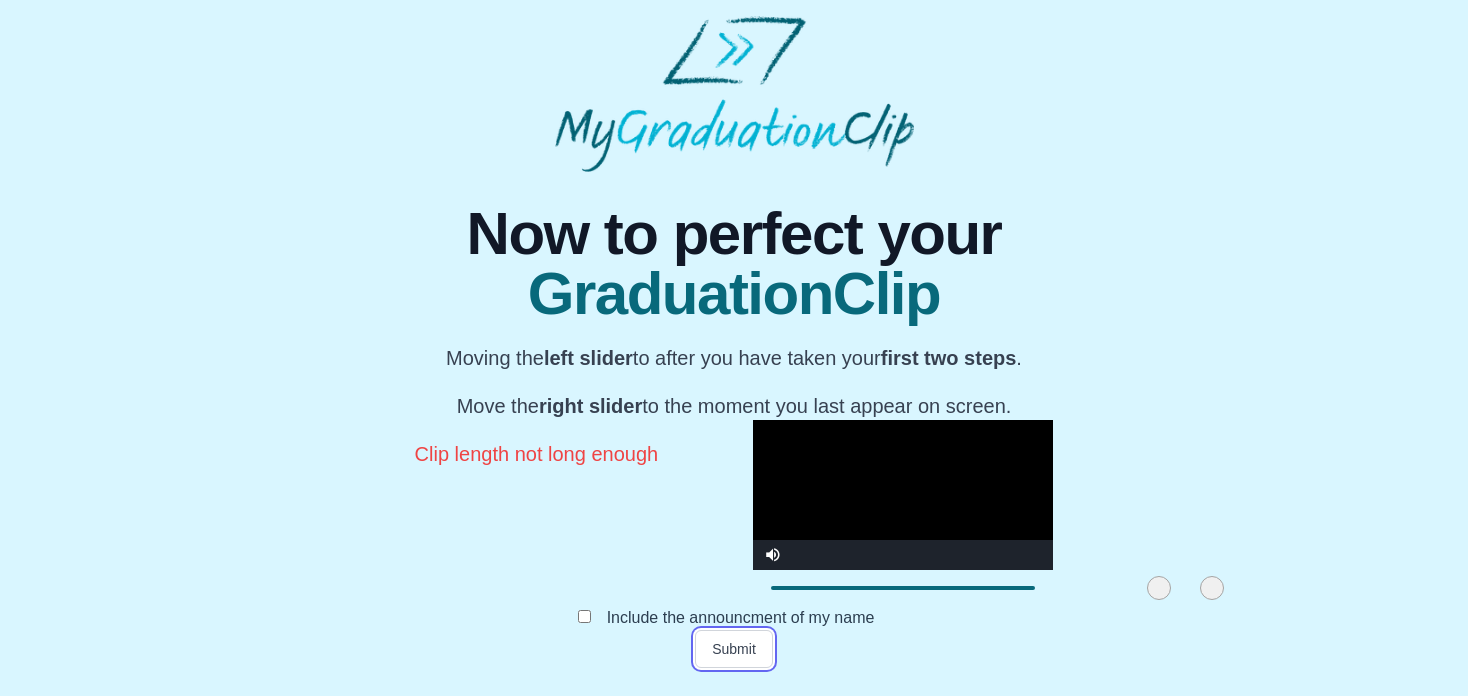drag, startPoint x: 591, startPoint y: 645, endPoint x: 779, endPoint y: 651, distance: 188.09572 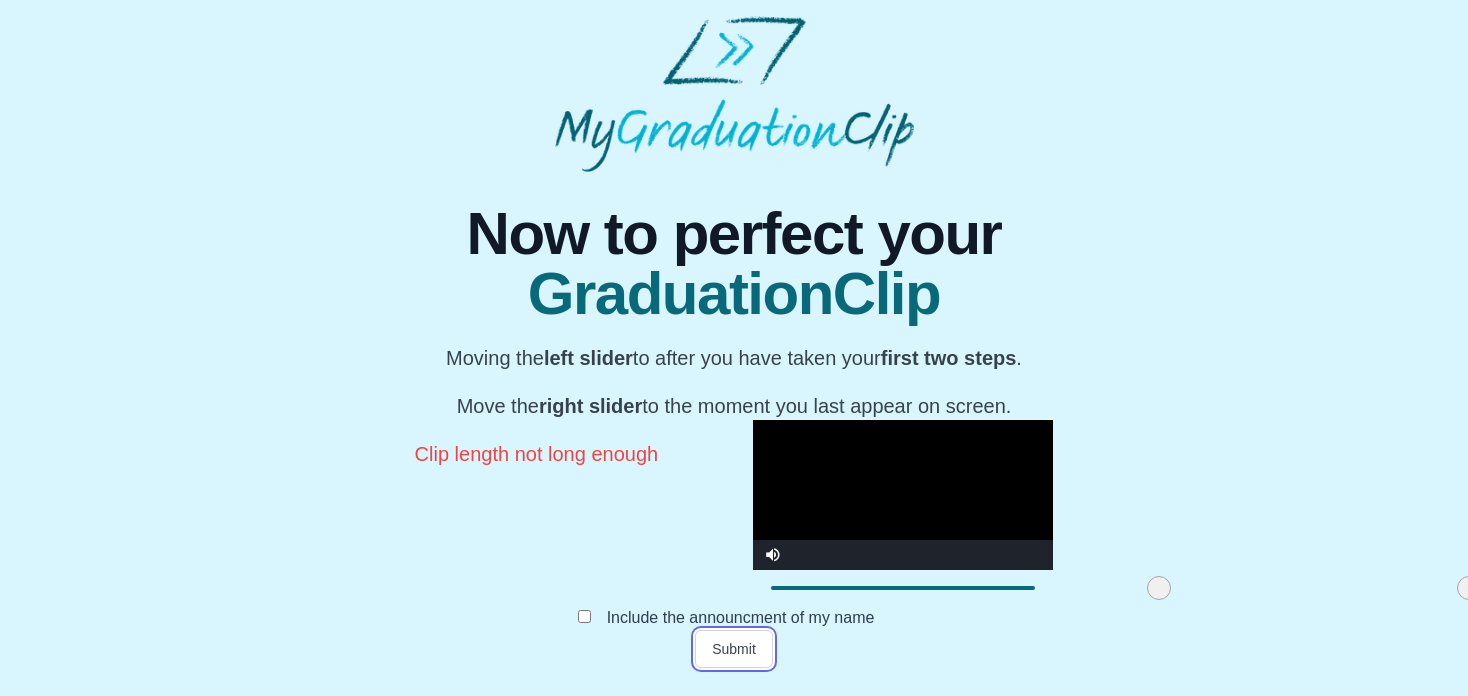 drag, startPoint x: 820, startPoint y: 652, endPoint x: 1084, endPoint y: 648, distance: 264.0303 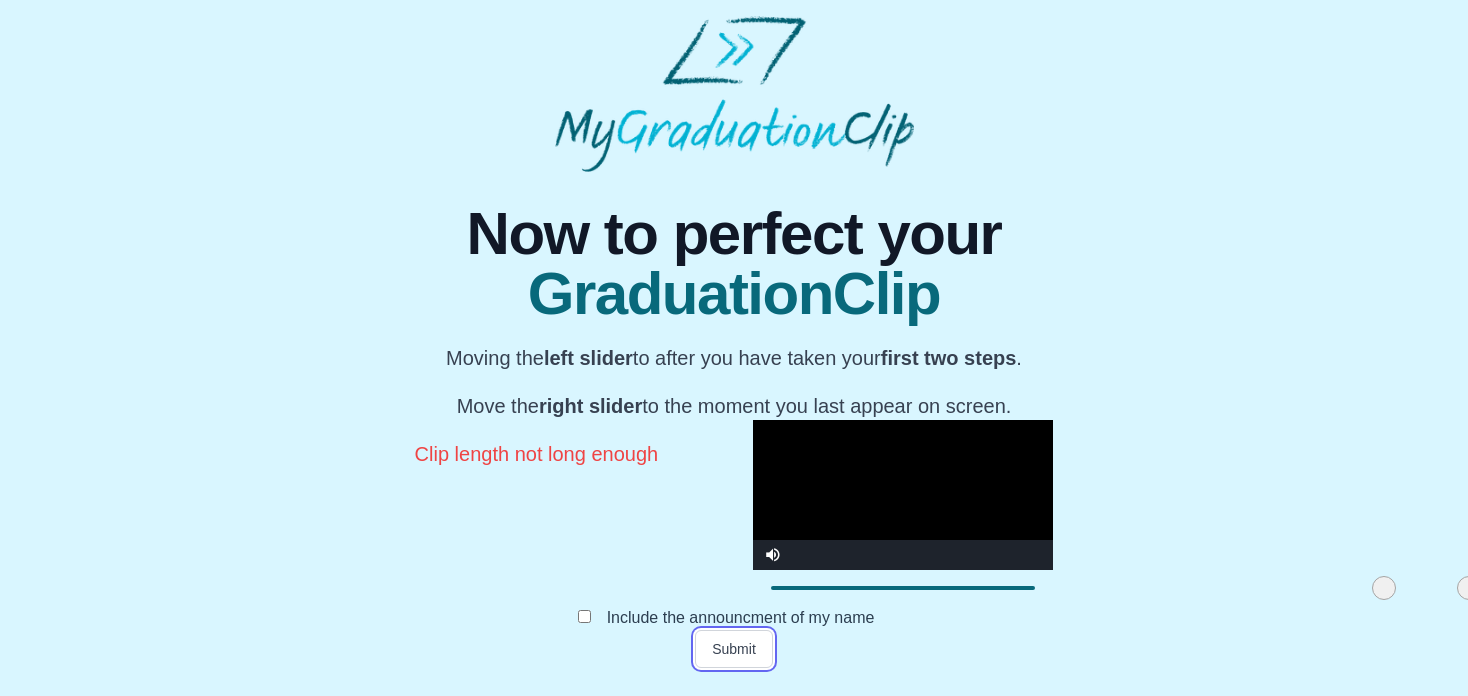 drag, startPoint x: 771, startPoint y: 645, endPoint x: 996, endPoint y: 645, distance: 225 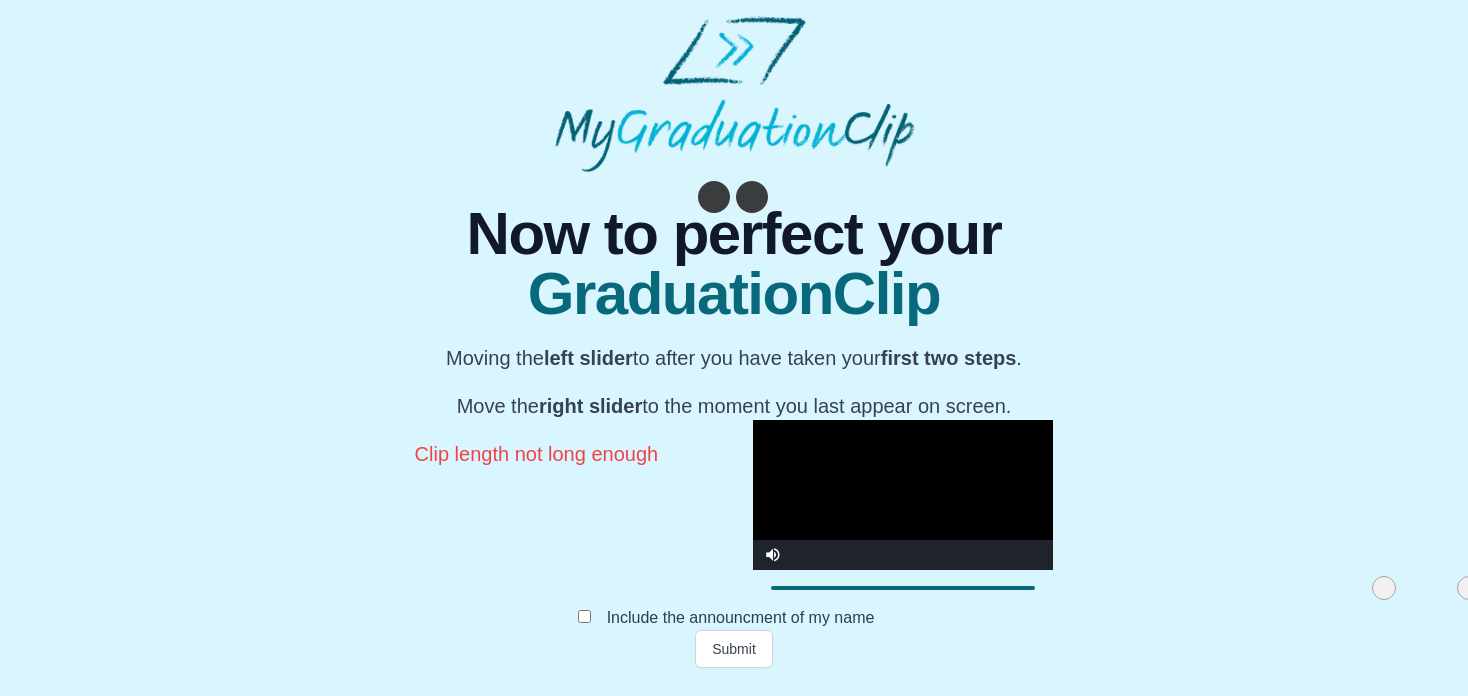 click at bounding box center [903, 495] 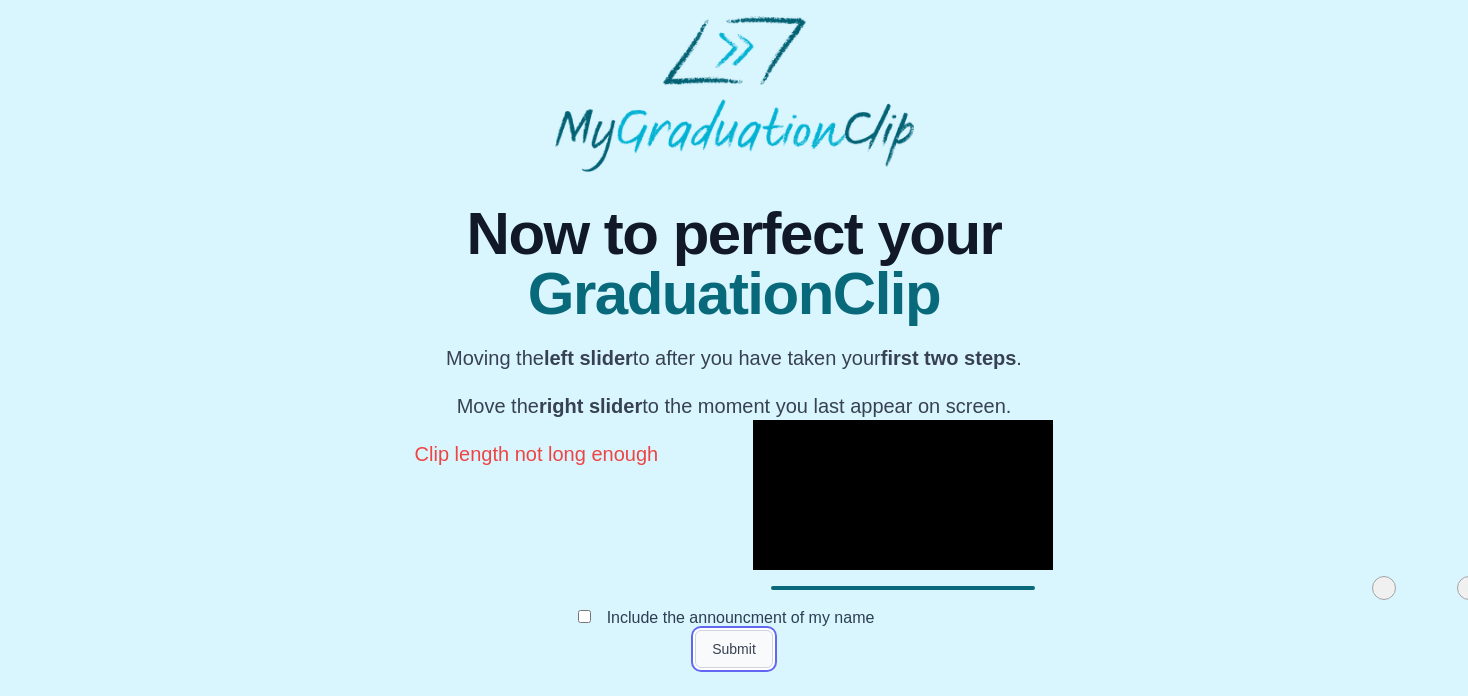 click on "Submit" at bounding box center [734, 649] 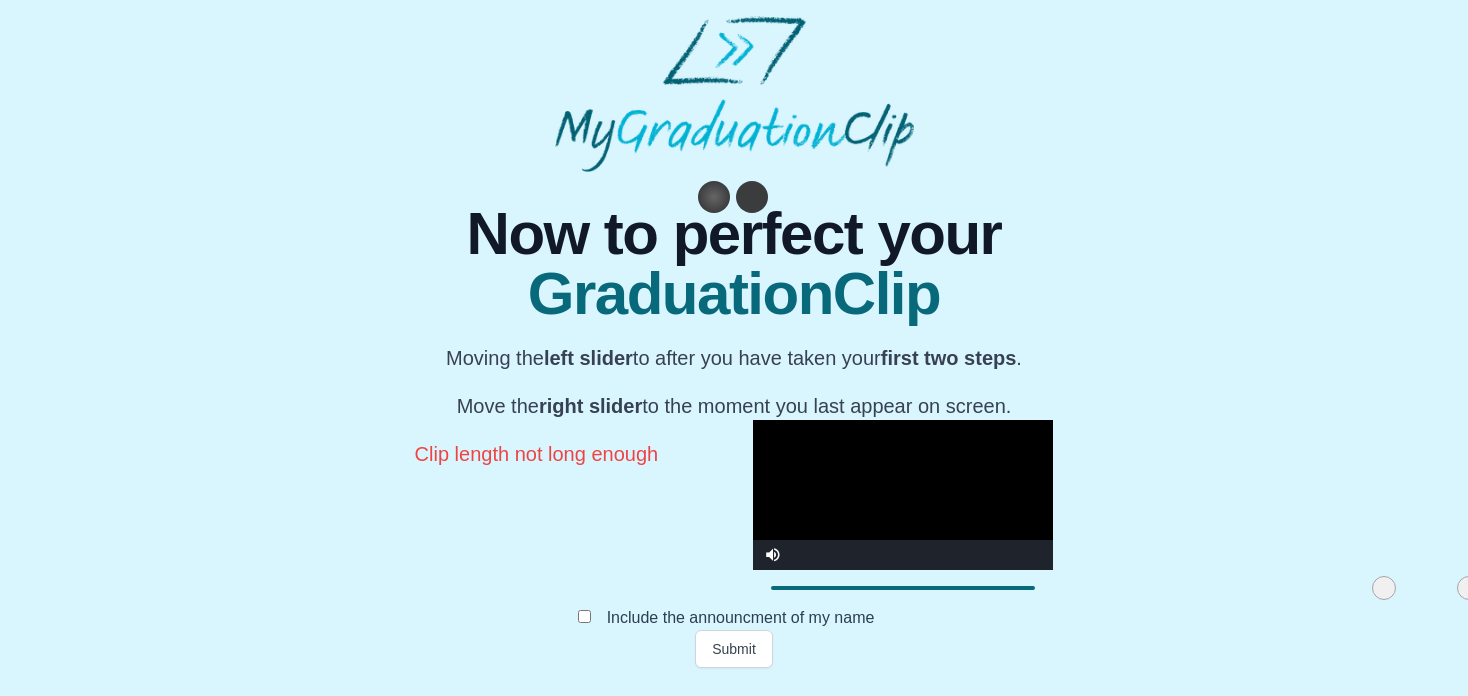 click at bounding box center (714, 197) 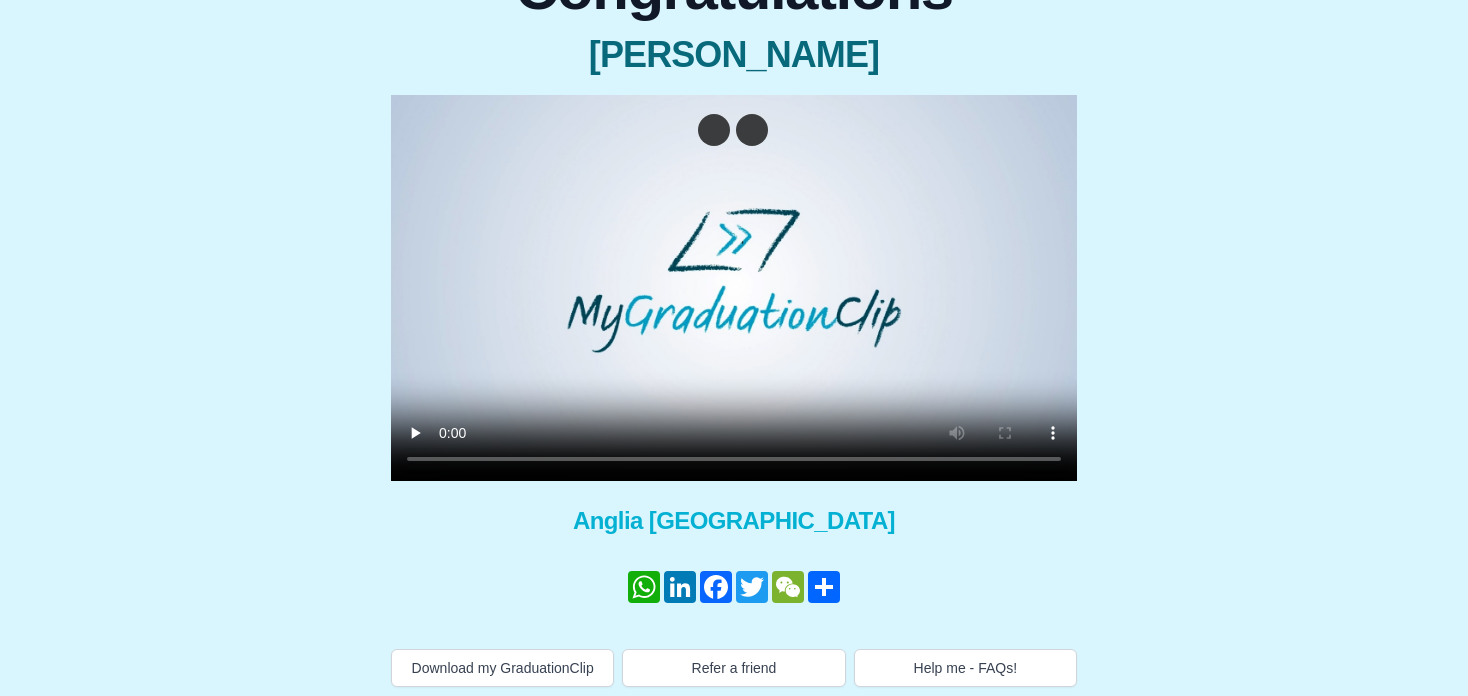 scroll, scrollTop: 236, scrollLeft: 0, axis: vertical 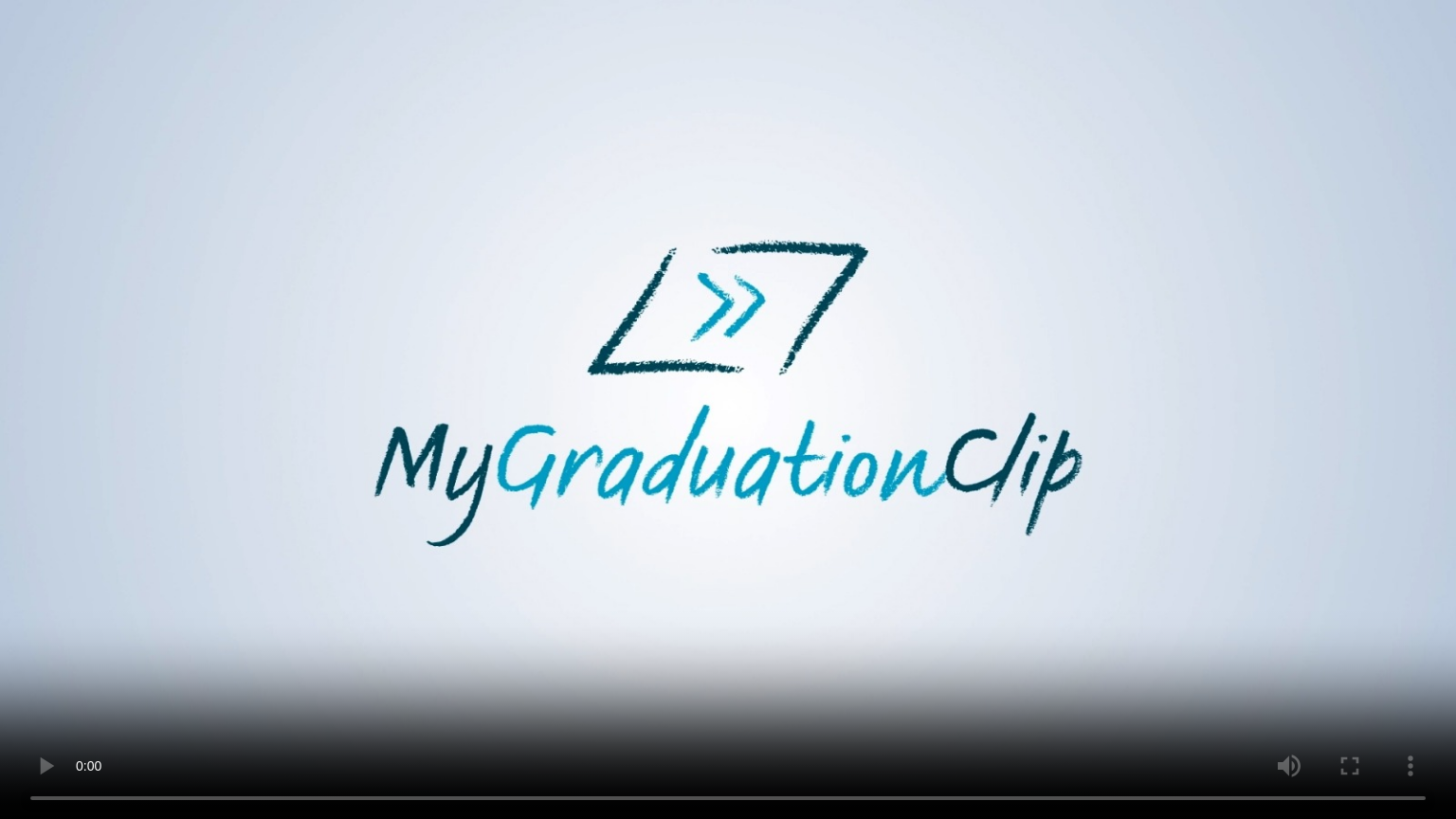 type 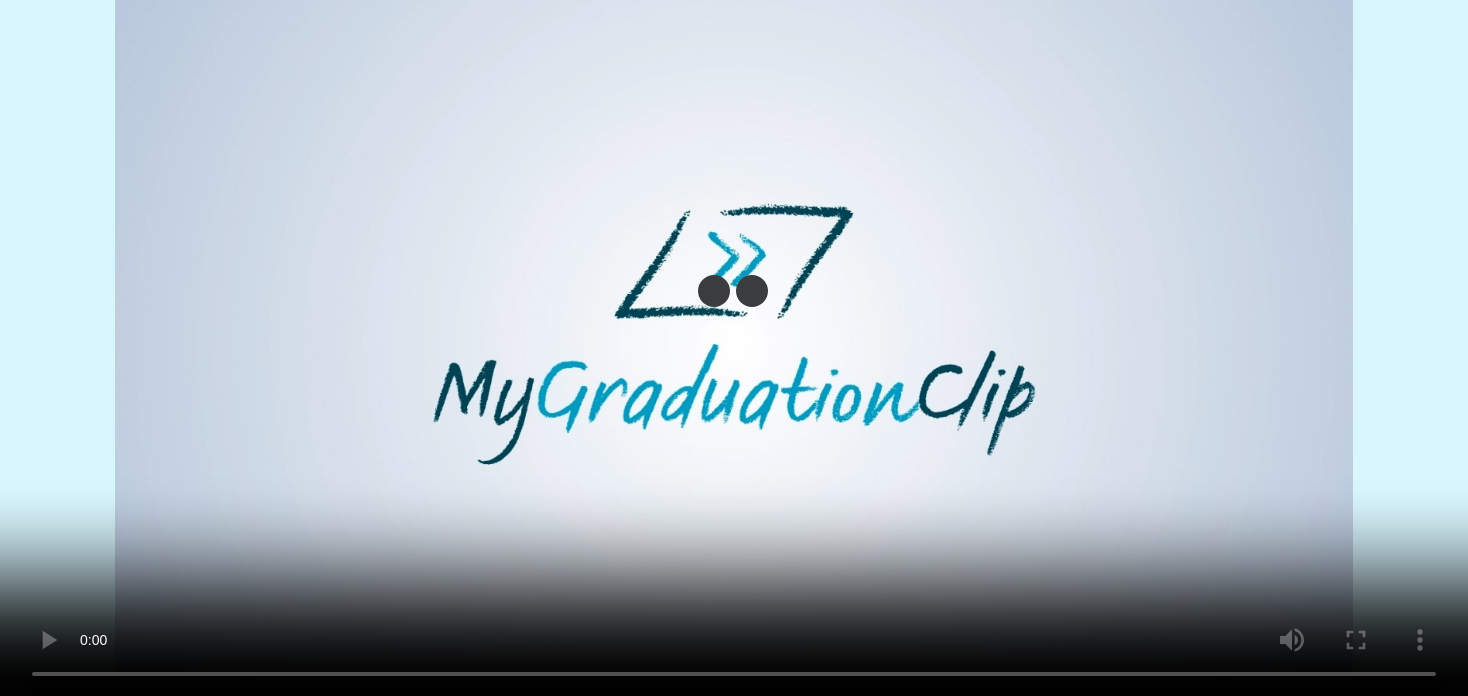 scroll, scrollTop: 236, scrollLeft: 0, axis: vertical 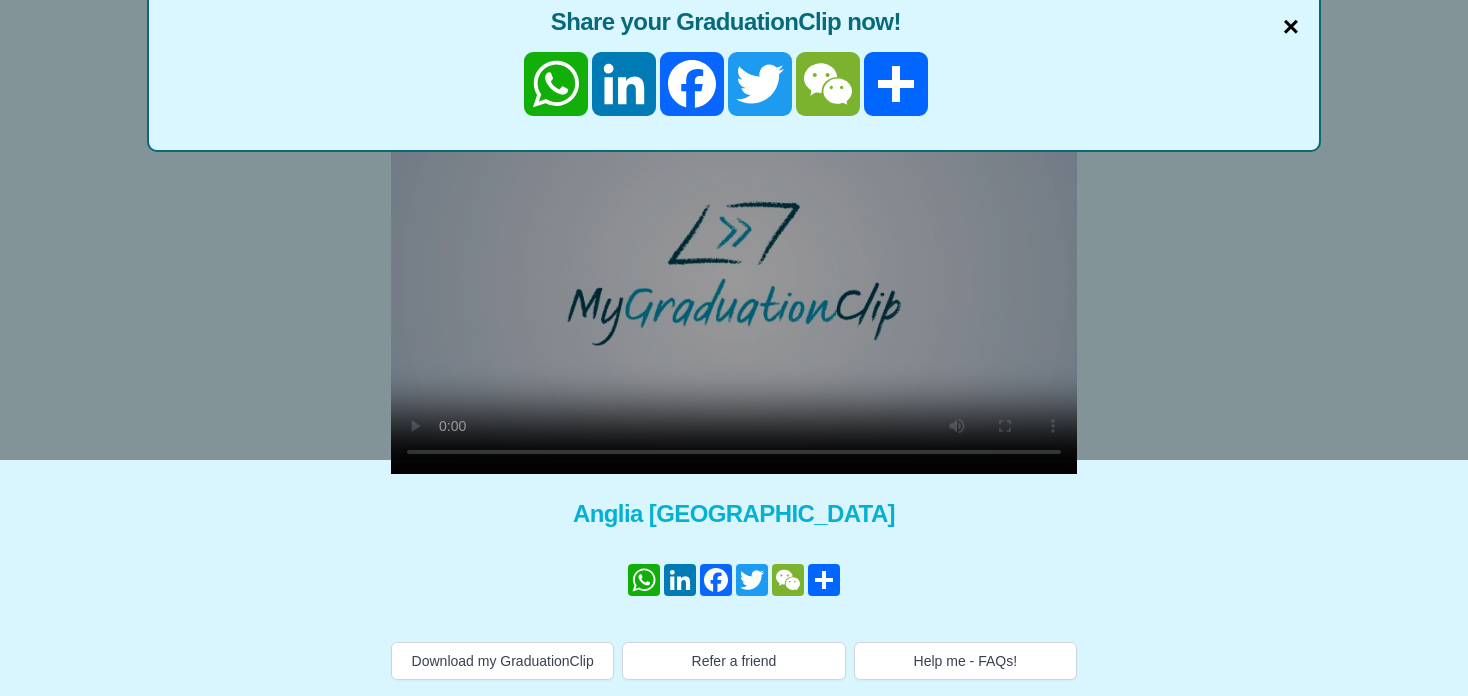 click on "×" at bounding box center [1291, 27] 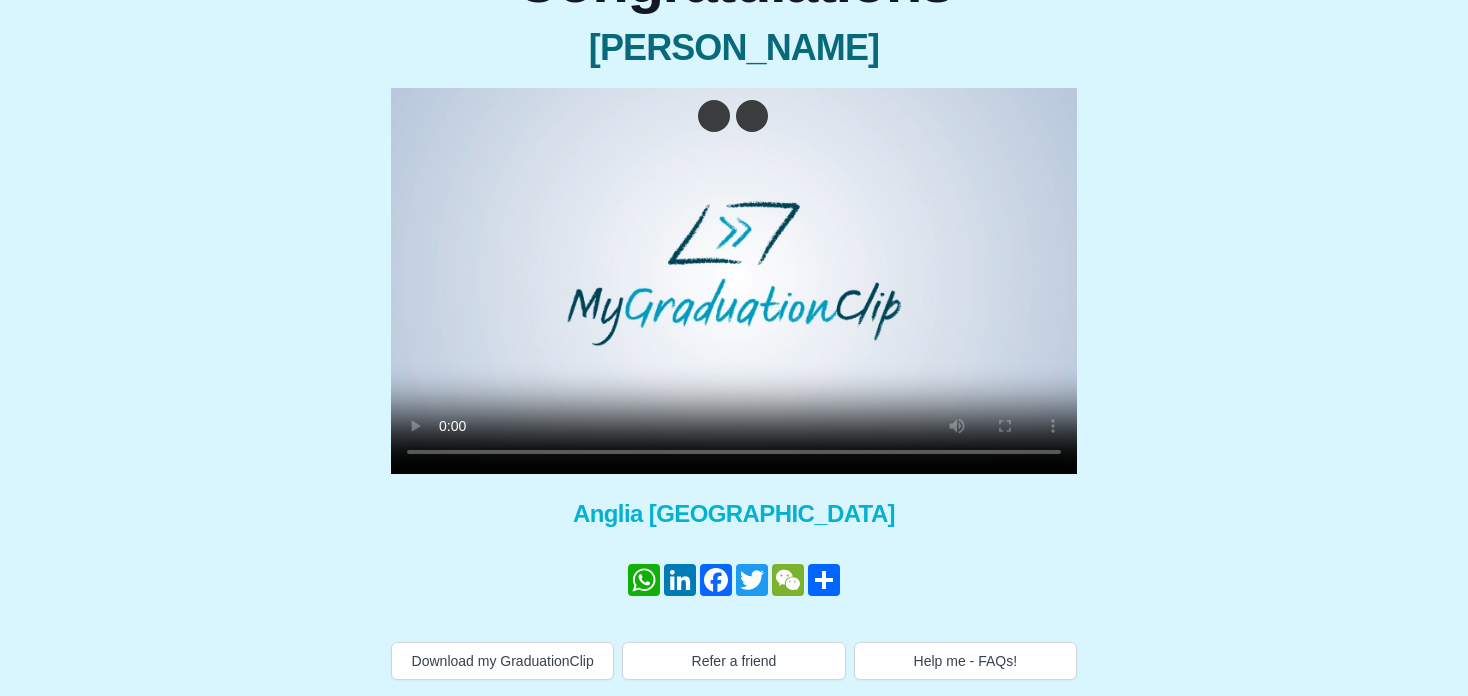 scroll, scrollTop: 0, scrollLeft: 0, axis: both 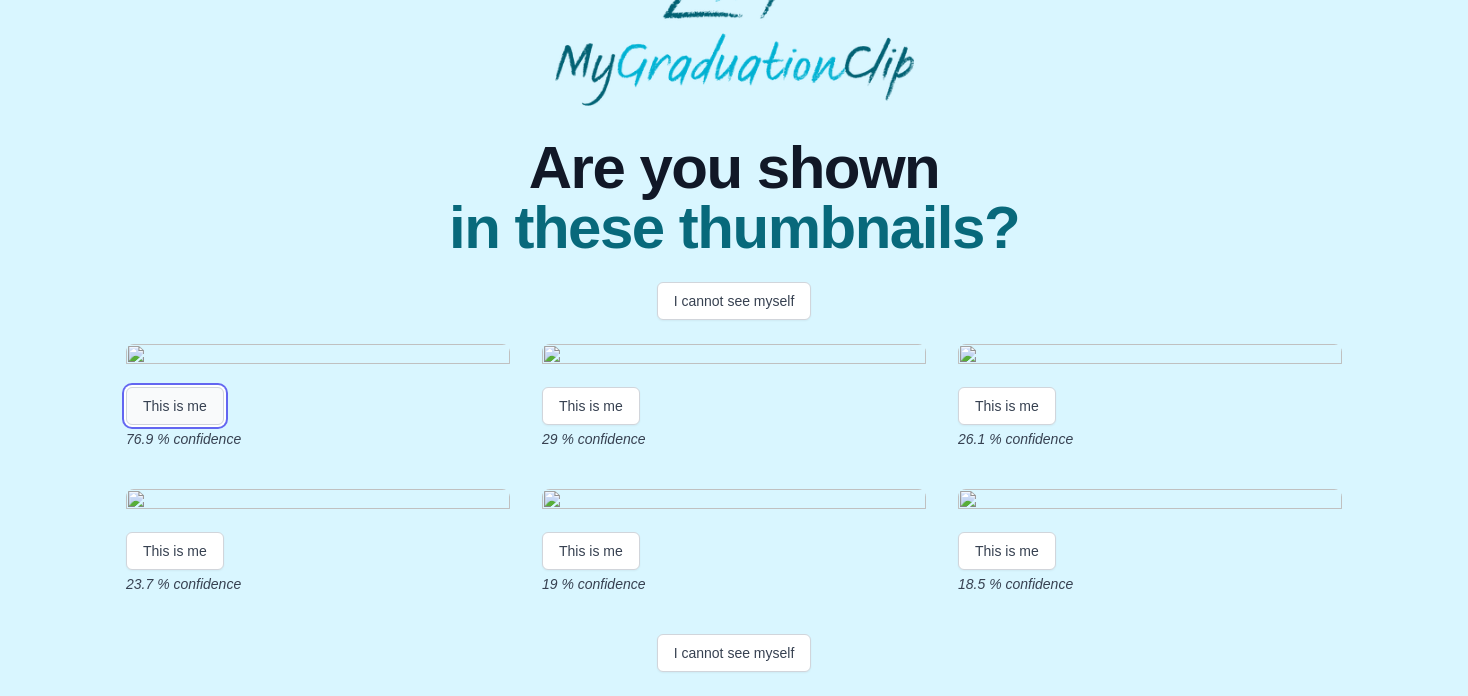 click on "This is me" at bounding box center (175, 406) 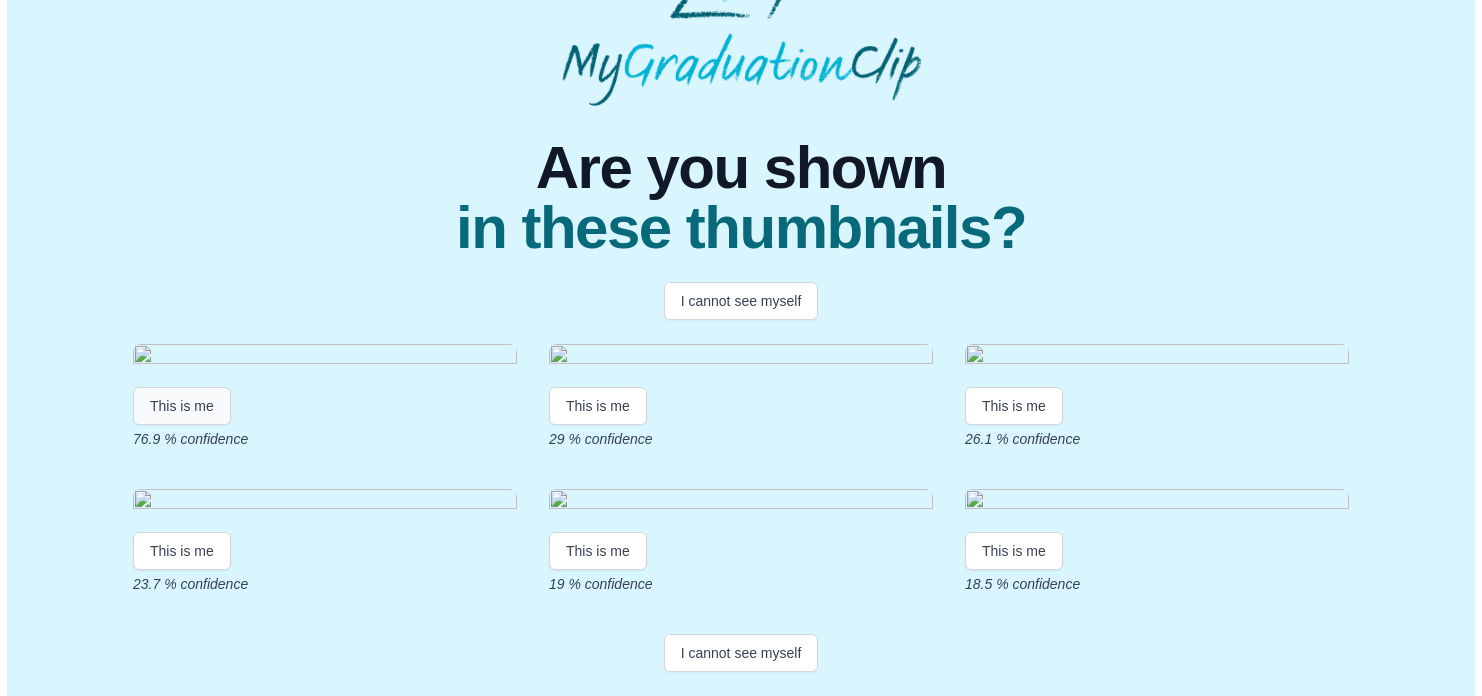 scroll, scrollTop: 0, scrollLeft: 0, axis: both 